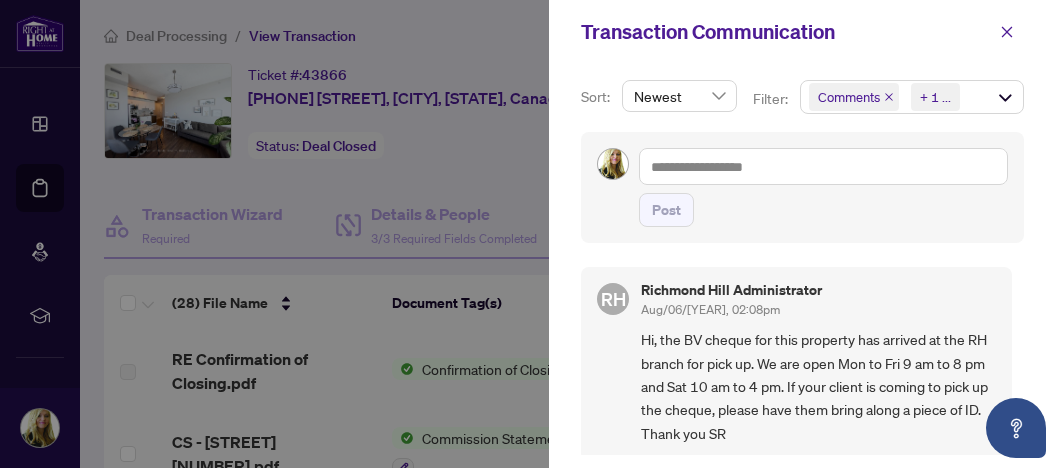 scroll, scrollTop: 0, scrollLeft: 0, axis: both 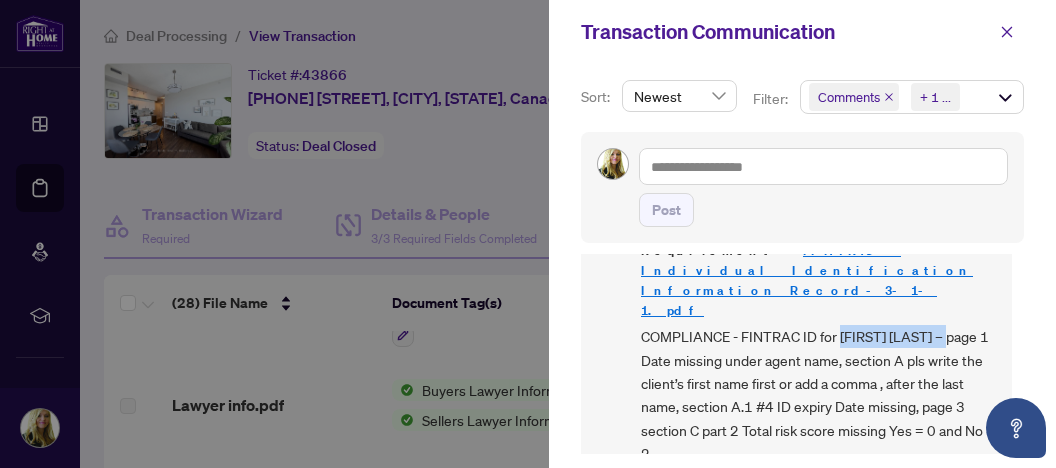 drag, startPoint x: 642, startPoint y: 272, endPoint x: 837, endPoint y: 398, distance: 232.1659 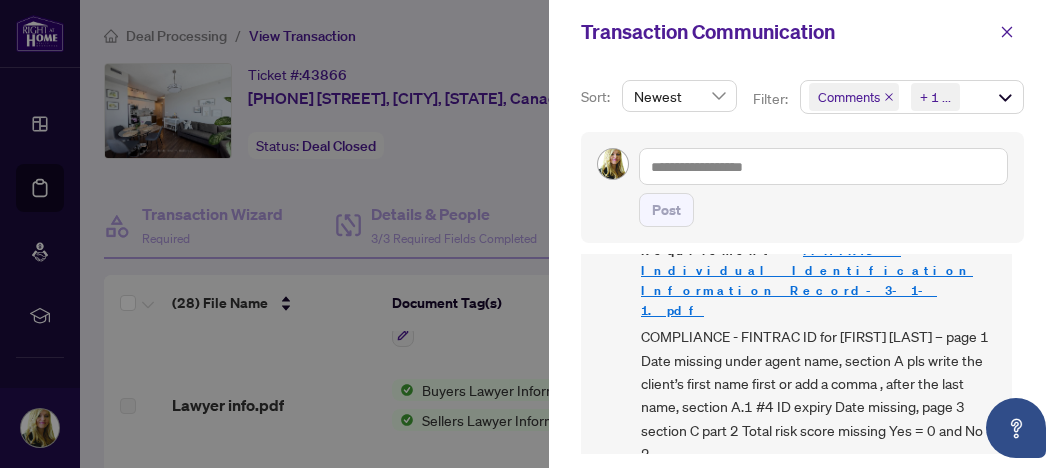 click on "COMPLIANCE - FINTRAC ID for [FIRST] [LAST] – page 1 Date missing under agent name, section A pls write the client’s first name first or add a comma , after the last name, section A.1 #4 ID expiry Date missing, page 3 section C part 2 Total risk score missing Yes = 0 and No = 2" at bounding box center (818, 395) 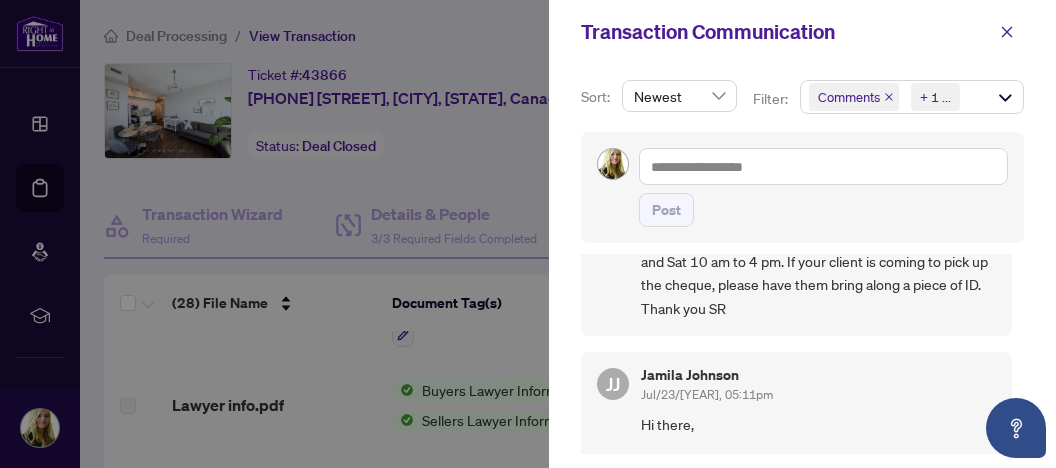 scroll, scrollTop: 0, scrollLeft: 0, axis: both 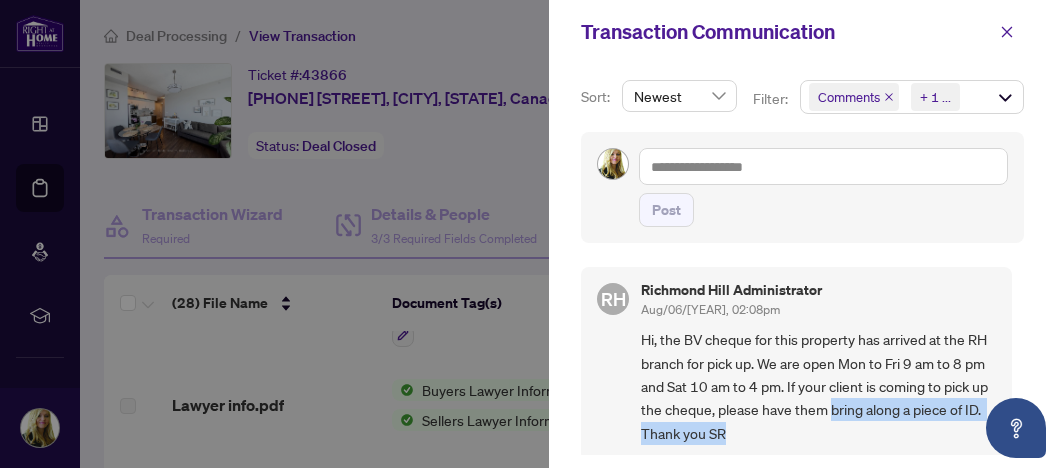drag, startPoint x: 641, startPoint y: 431, endPoint x: 889, endPoint y: 428, distance: 248.01814 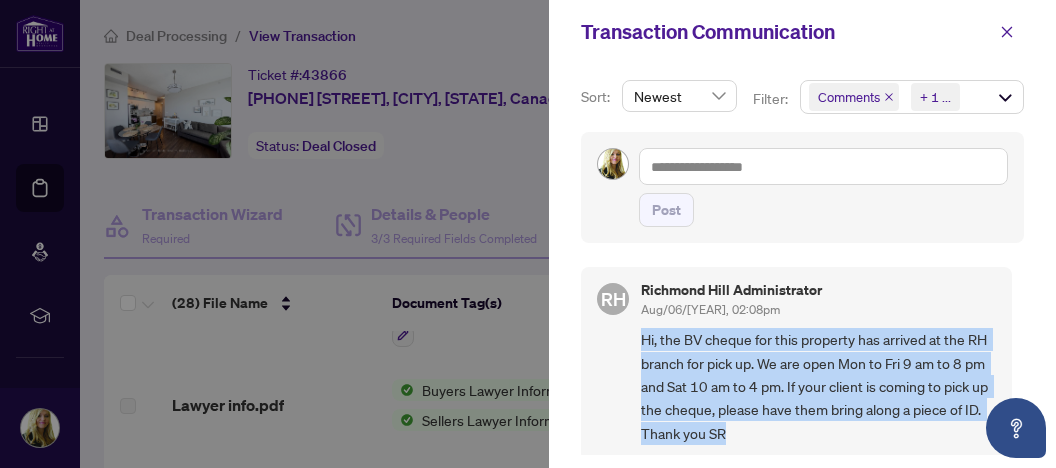 drag, startPoint x: 641, startPoint y: 337, endPoint x: 916, endPoint y: 436, distance: 292.27725 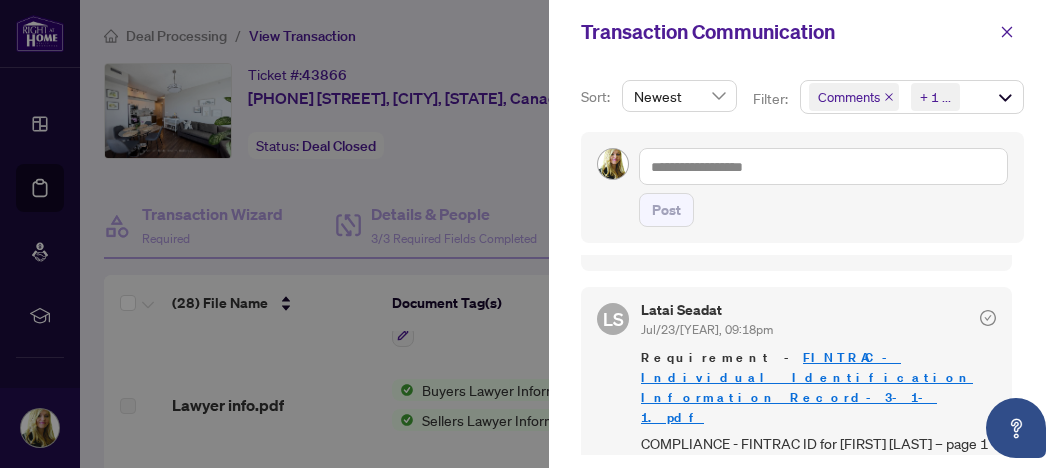 scroll, scrollTop: 1056, scrollLeft: 0, axis: vertical 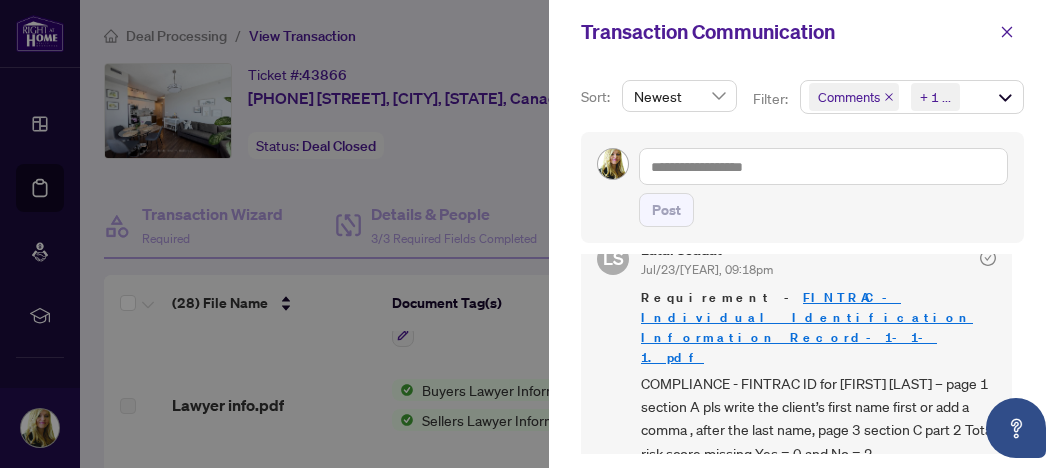 click at bounding box center (528, 234) 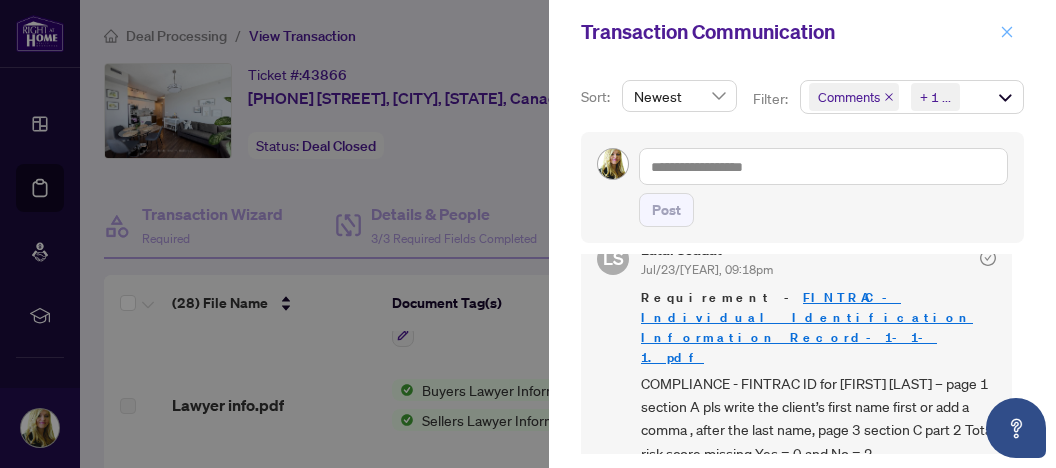 click 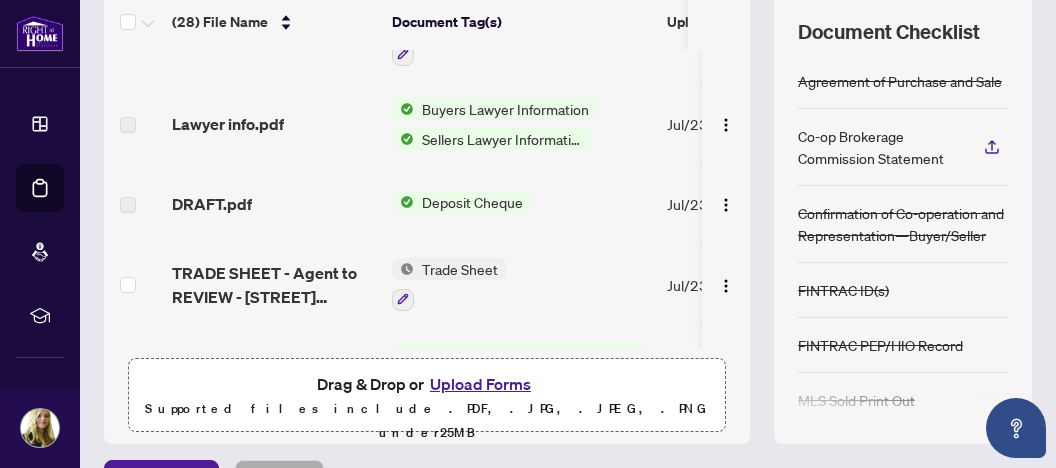 scroll, scrollTop: 317, scrollLeft: 0, axis: vertical 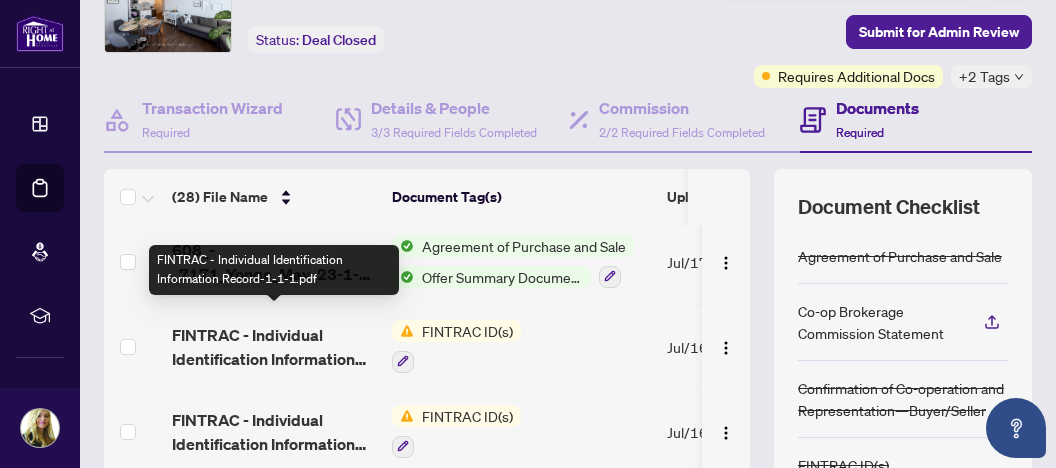 click on "FINTRAC - Individual Identification Information Record-1-1-1.pdf" at bounding box center [274, 347] 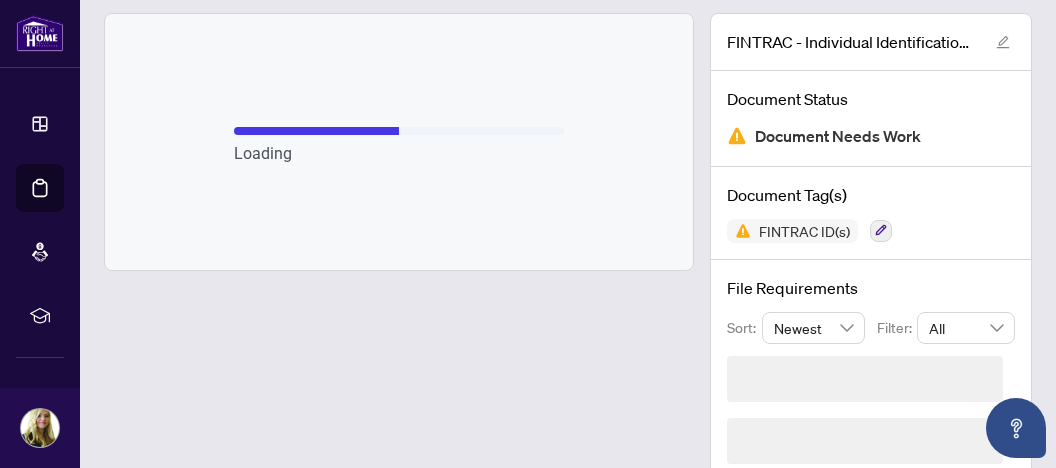 scroll, scrollTop: 77, scrollLeft: 0, axis: vertical 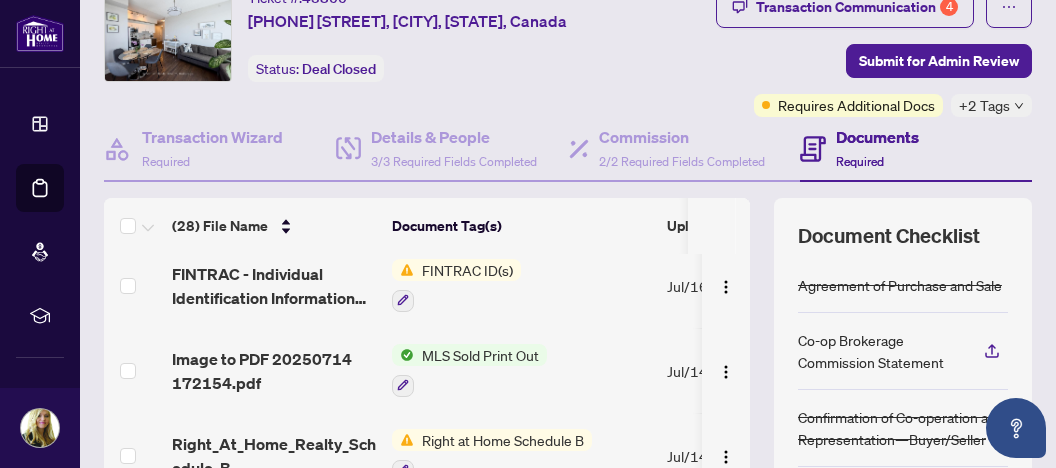 click on "FINTRAC ID(s)" at bounding box center [467, 270] 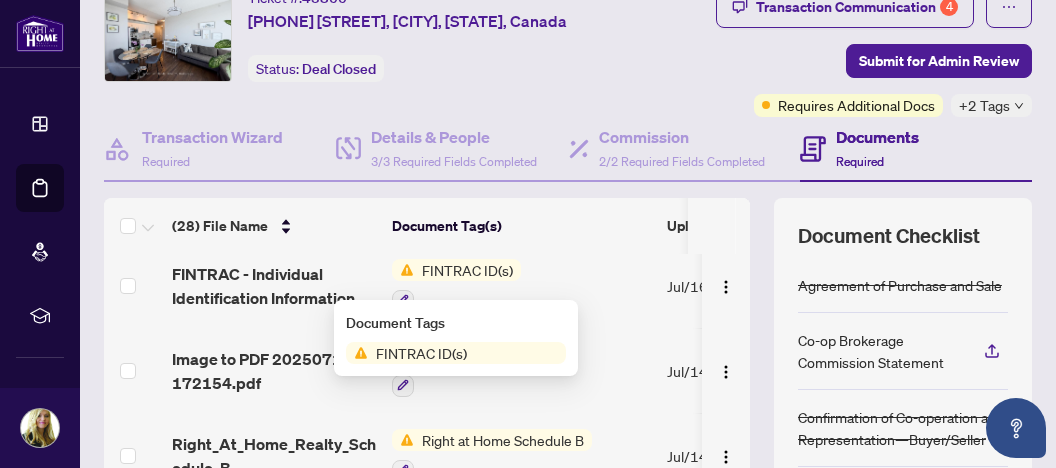 click on "FINTRAC ID(s)" at bounding box center (421, 353) 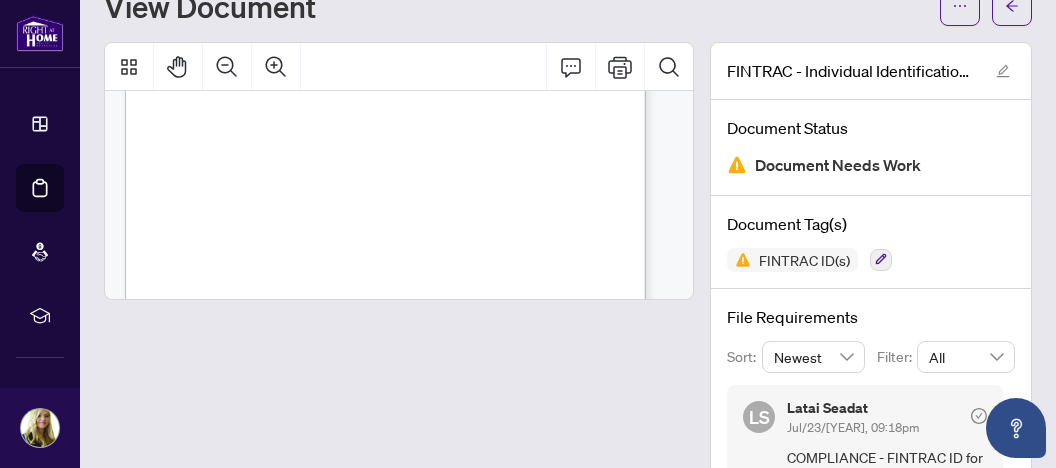 scroll, scrollTop: 125, scrollLeft: 0, axis: vertical 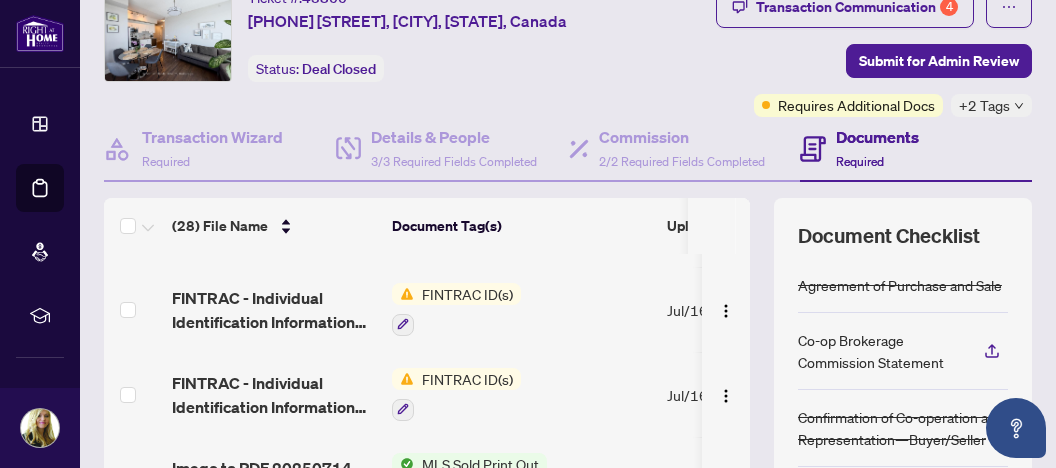 click on "FINTRAC ID(s)" at bounding box center [467, 294] 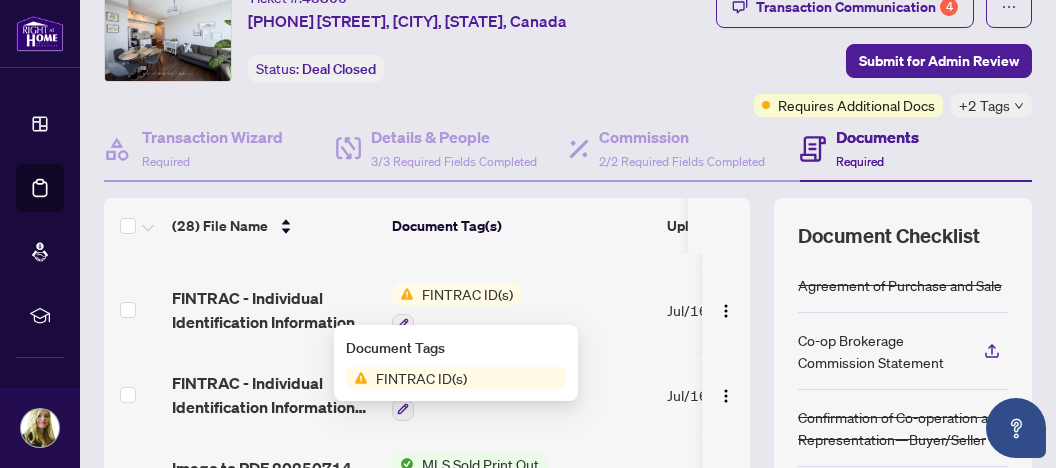 click on "FINTRAC ID(s)" at bounding box center [421, 378] 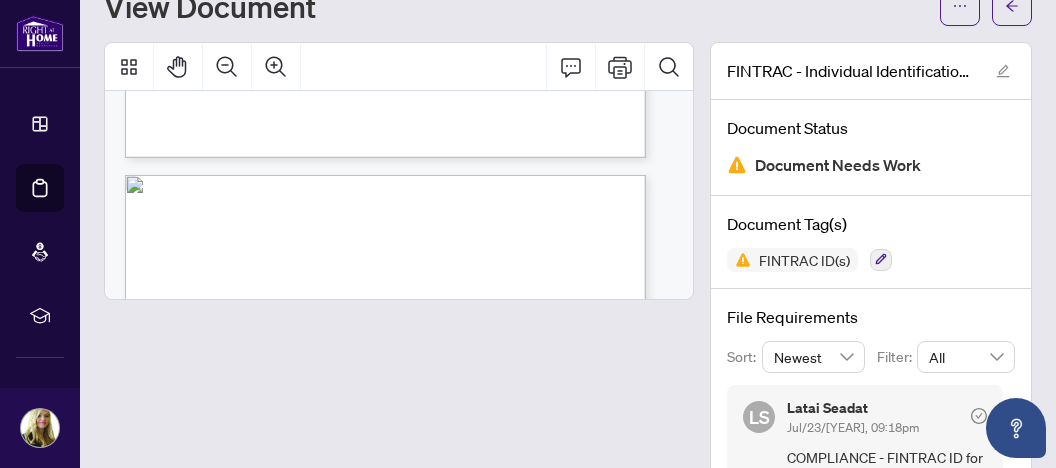 scroll, scrollTop: 251, scrollLeft: 0, axis: vertical 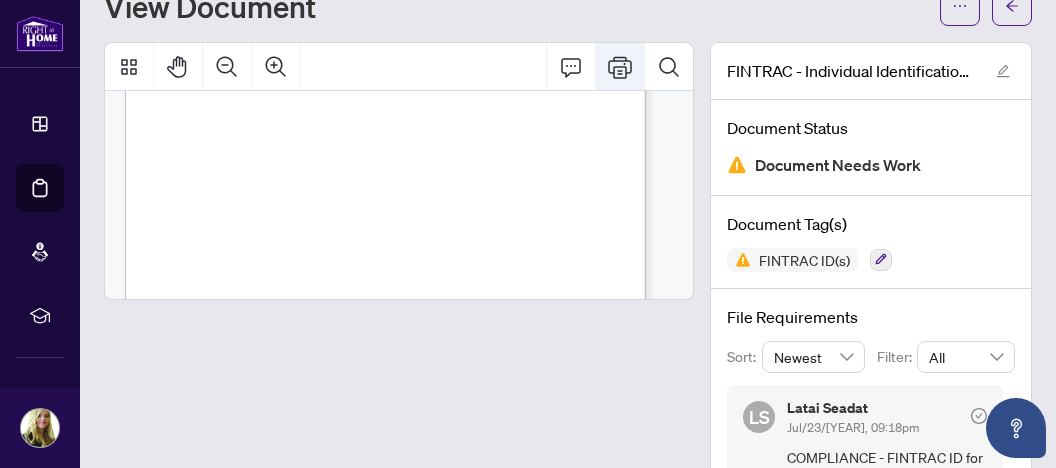 click 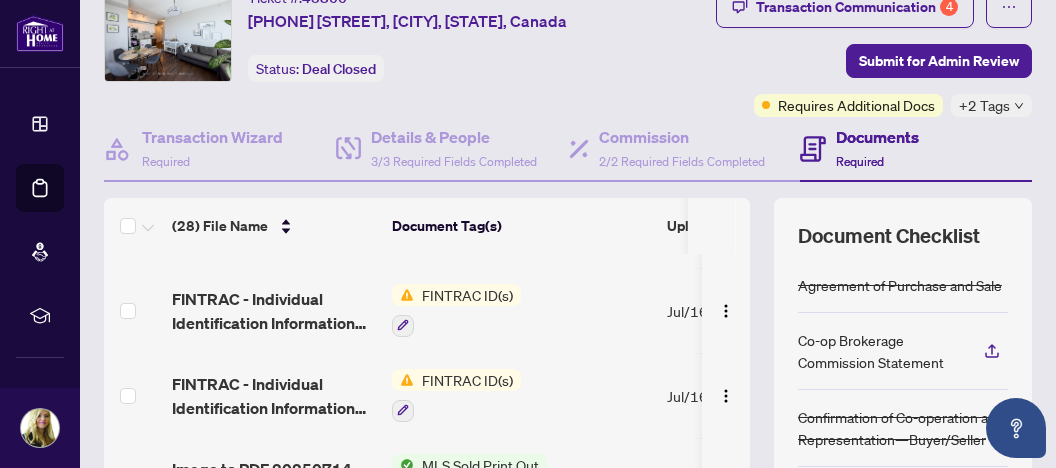 scroll, scrollTop: 1416, scrollLeft: 0, axis: vertical 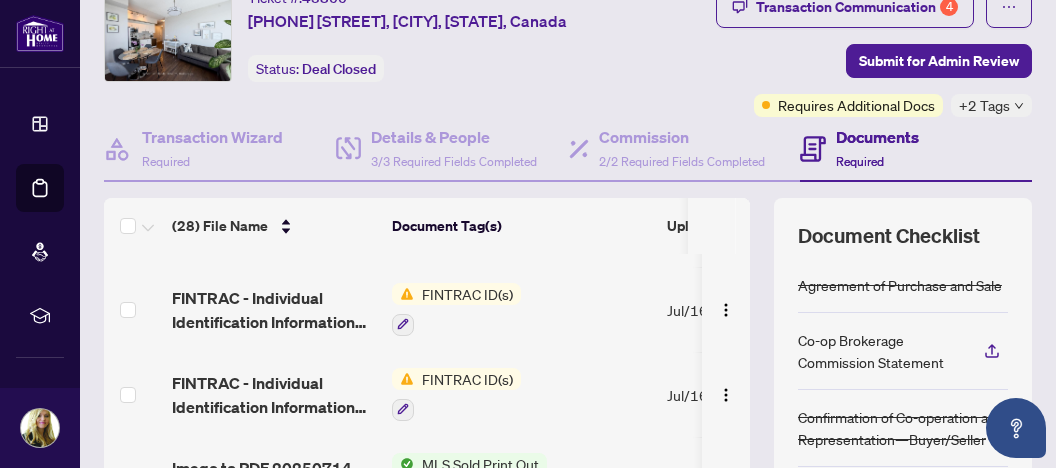 click on "FINTRAC ID(s)" at bounding box center [467, 379] 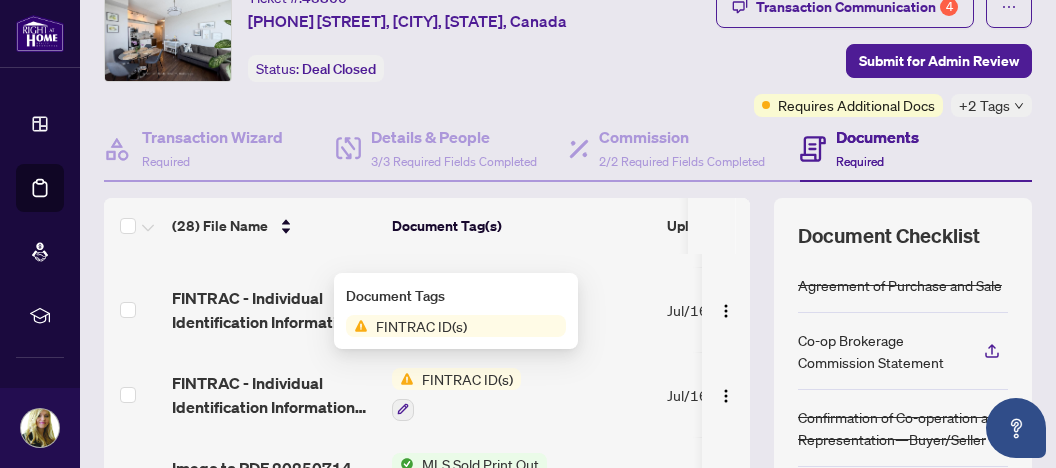 click on "FINTRAC ID(s)" at bounding box center (421, 326) 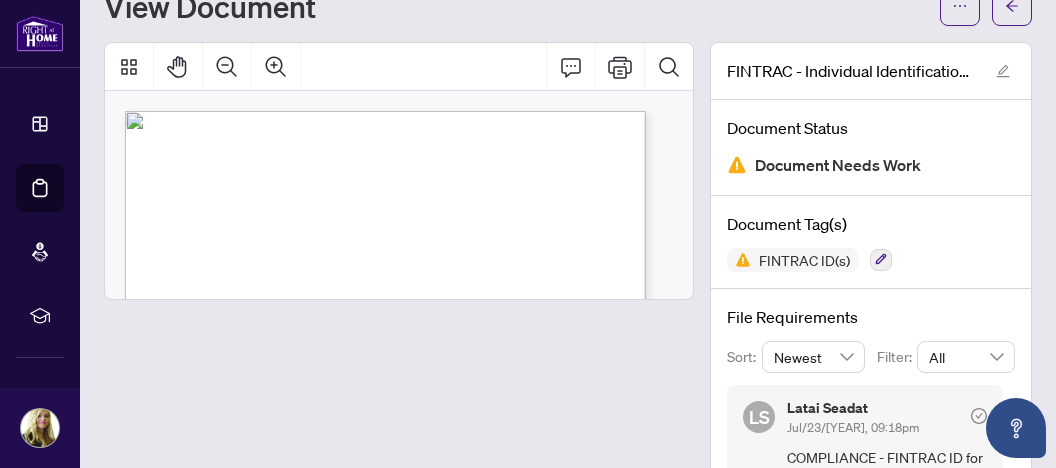 scroll, scrollTop: 125, scrollLeft: 0, axis: vertical 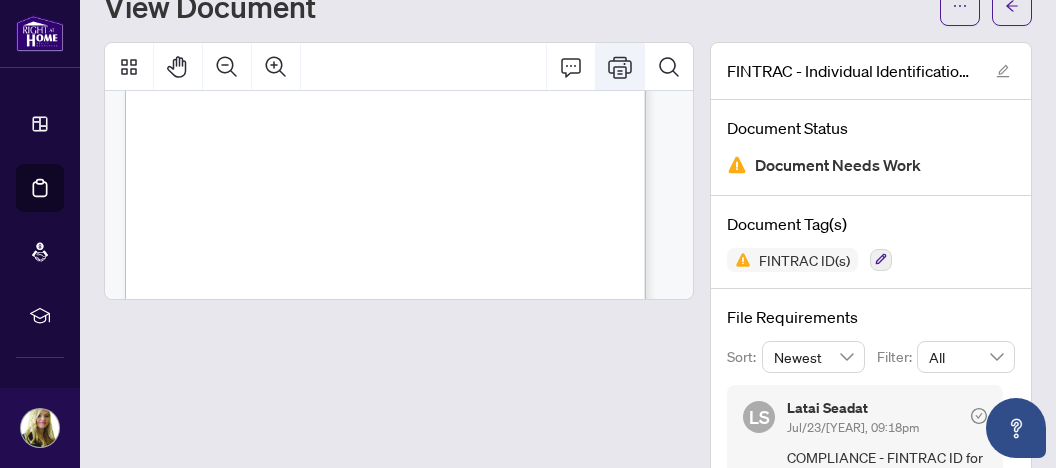 click 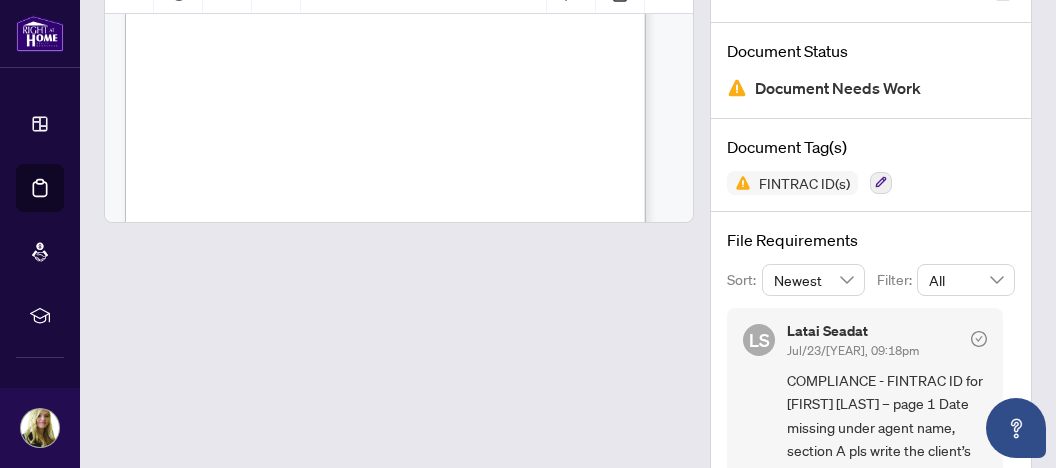 scroll, scrollTop: 281, scrollLeft: 0, axis: vertical 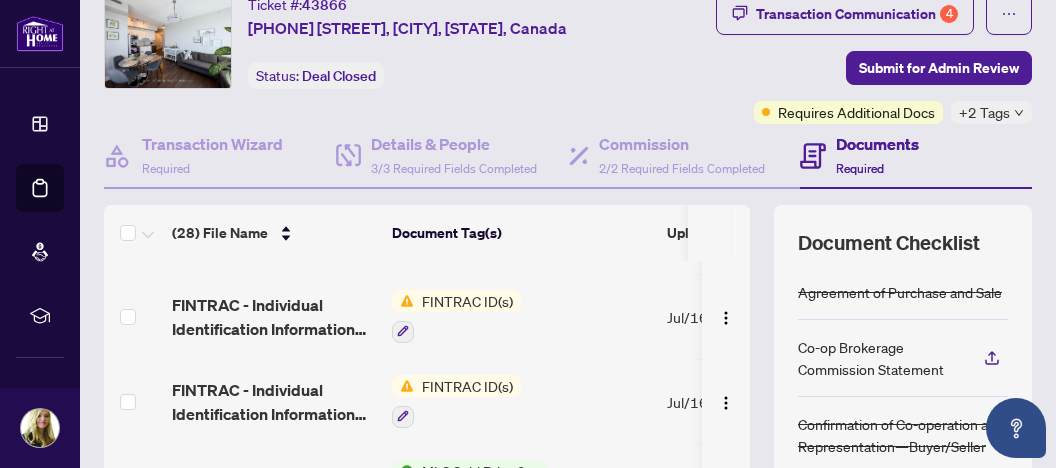 click on "FINTRAC ID(s)" at bounding box center (467, 301) 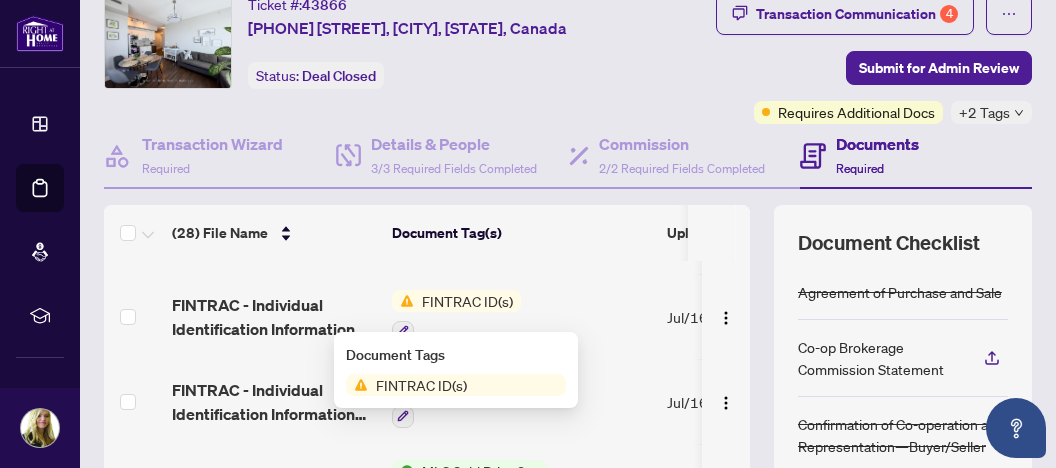 click on "FINTRAC ID(s)" at bounding box center (421, 385) 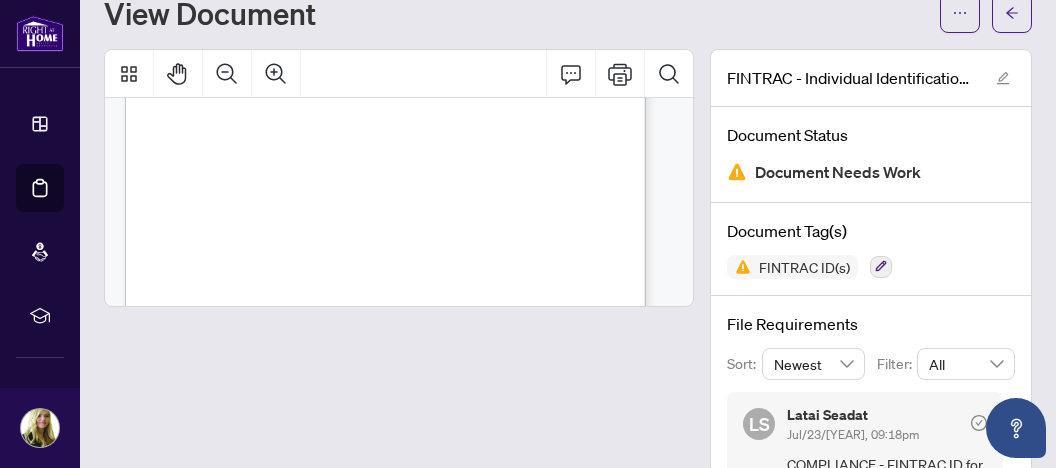 scroll, scrollTop: 125, scrollLeft: 0, axis: vertical 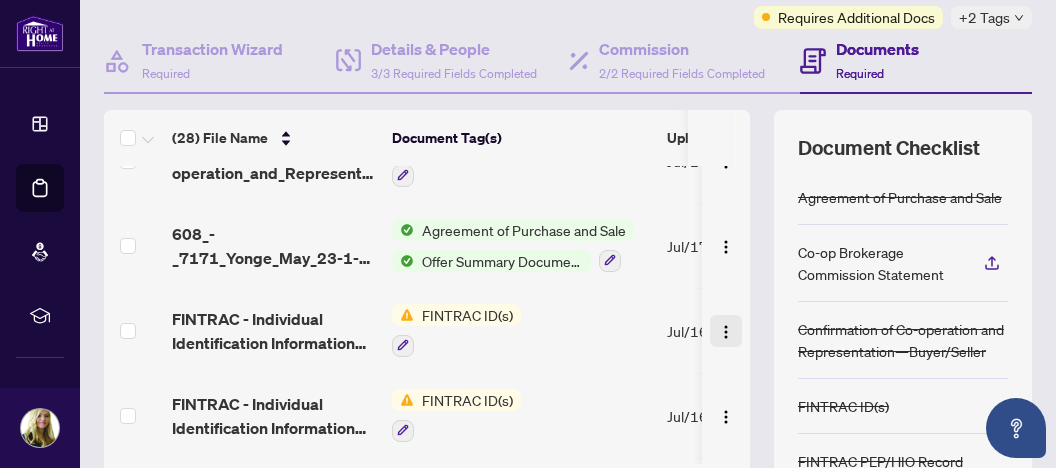click at bounding box center [726, 332] 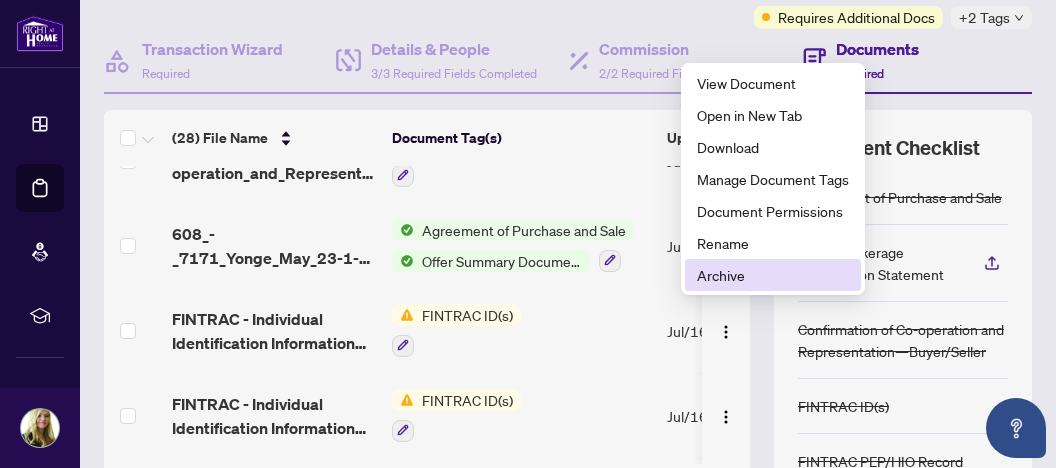 click on "Archive" at bounding box center (773, 275) 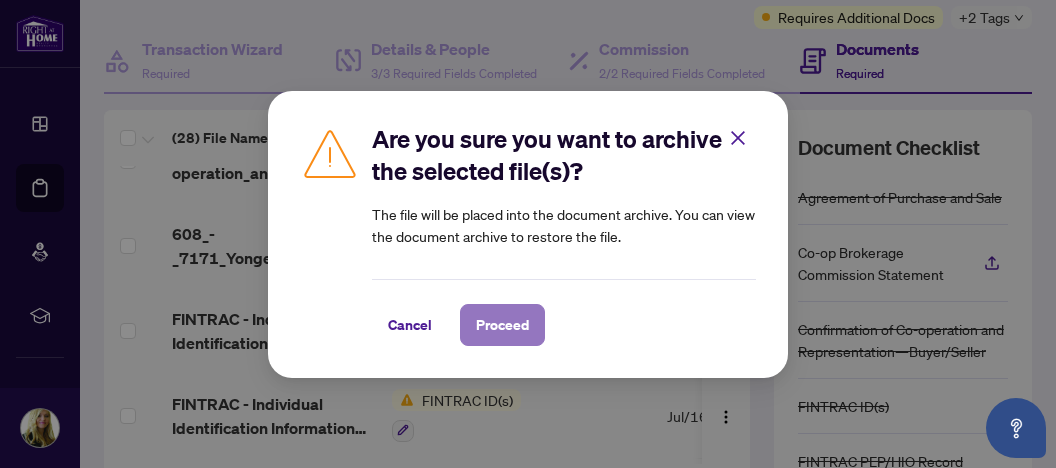 click on "Proceed" at bounding box center (502, 325) 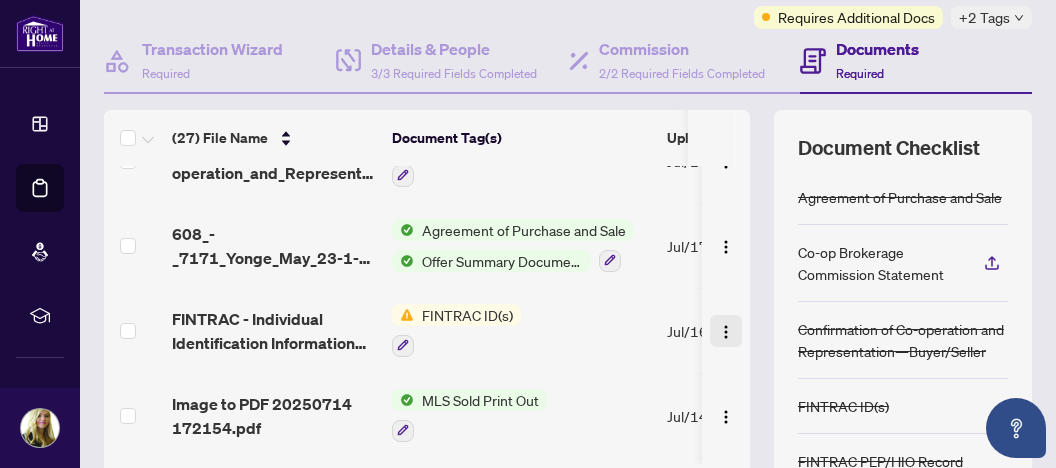click at bounding box center (726, 332) 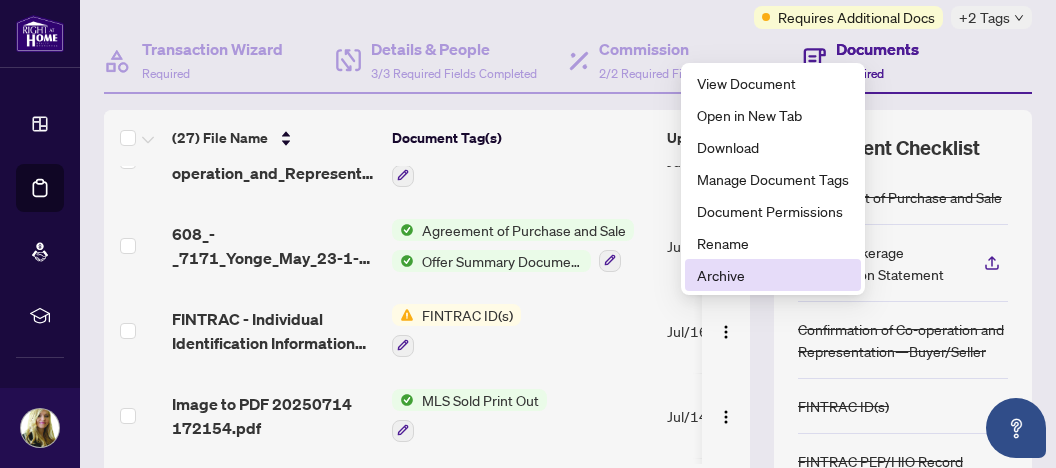 click on "Archive" at bounding box center (773, 275) 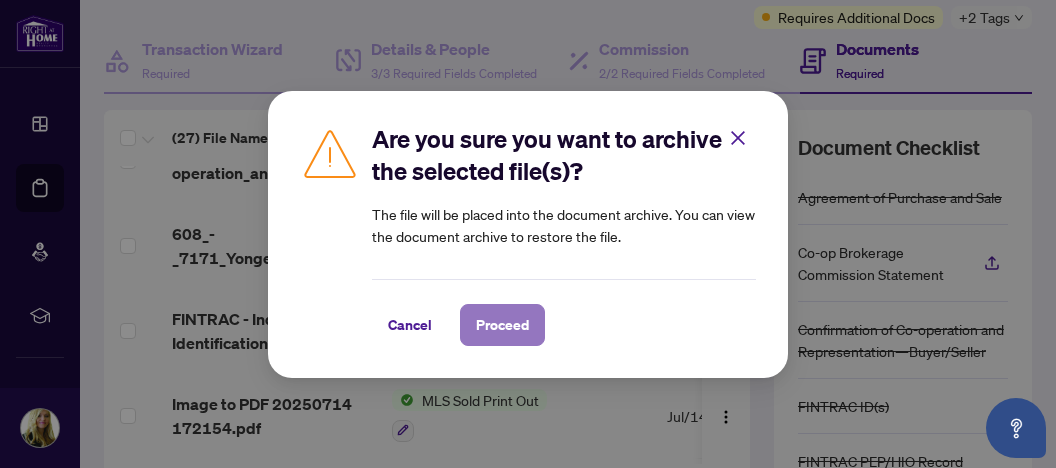 drag, startPoint x: 484, startPoint y: 322, endPoint x: 501, endPoint y: 321, distance: 17.029387 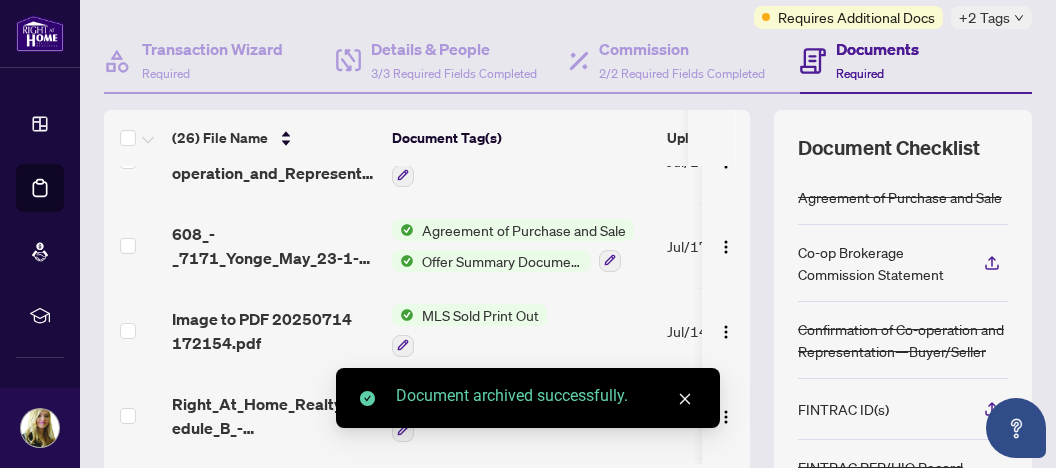 scroll, scrollTop: 1416, scrollLeft: 0, axis: vertical 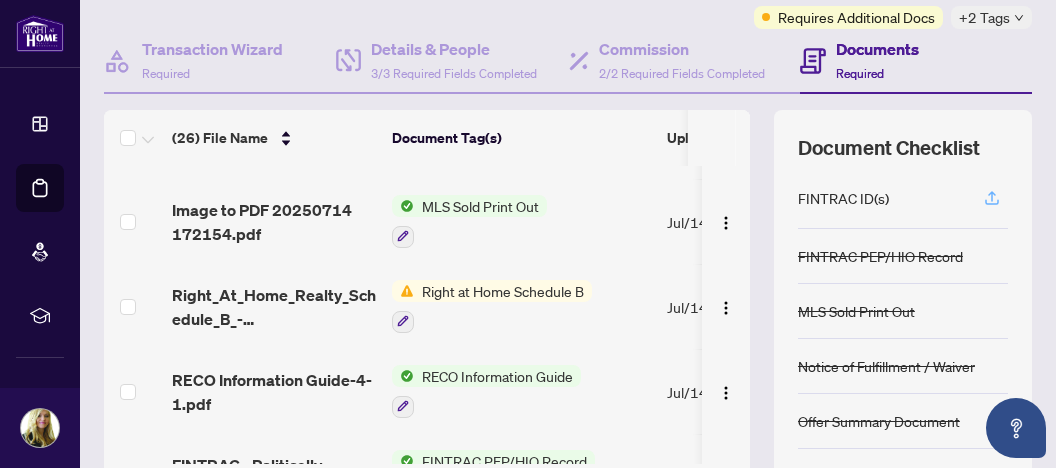 click 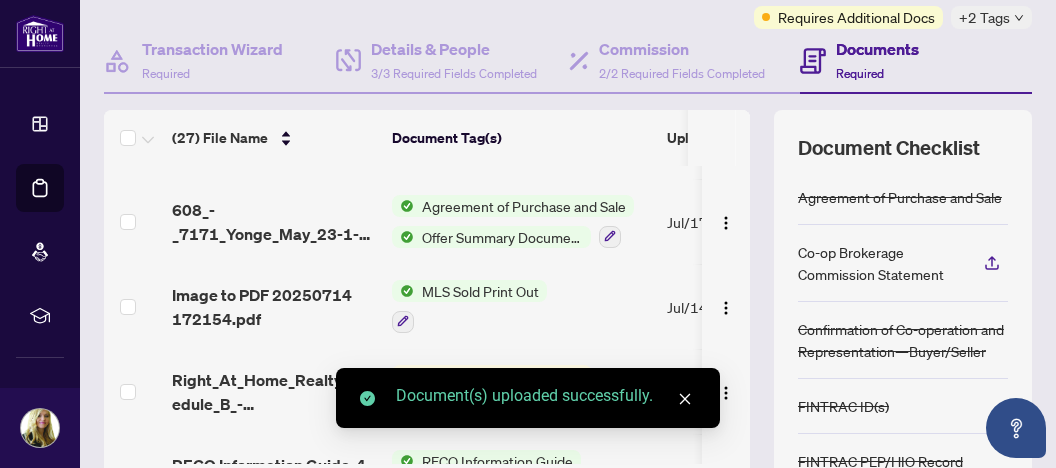 scroll, scrollTop: 1500, scrollLeft: 0, axis: vertical 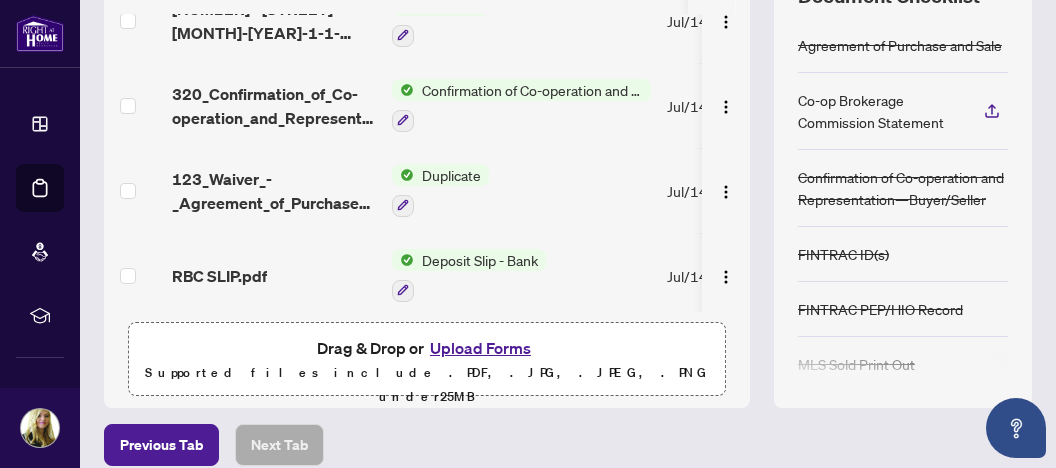 click on "Upload Forms" at bounding box center [480, 348] 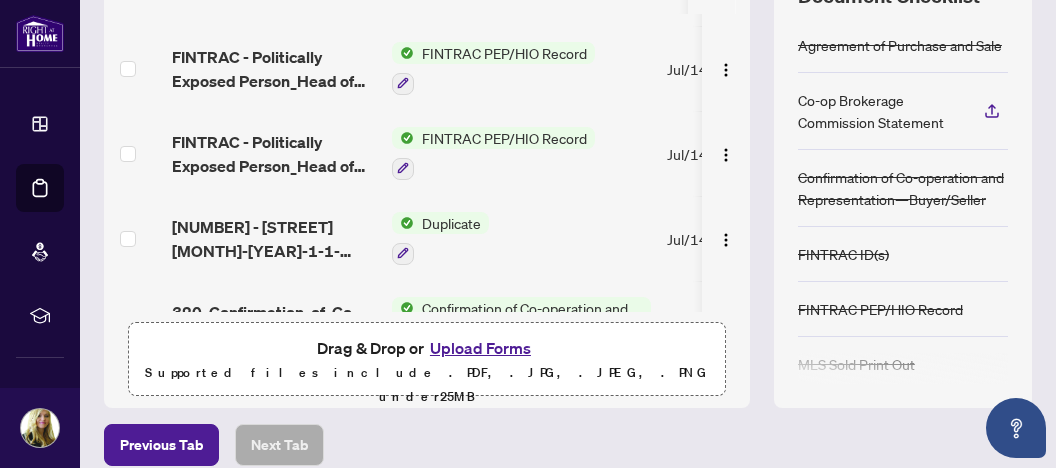 scroll, scrollTop: 1558, scrollLeft: 0, axis: vertical 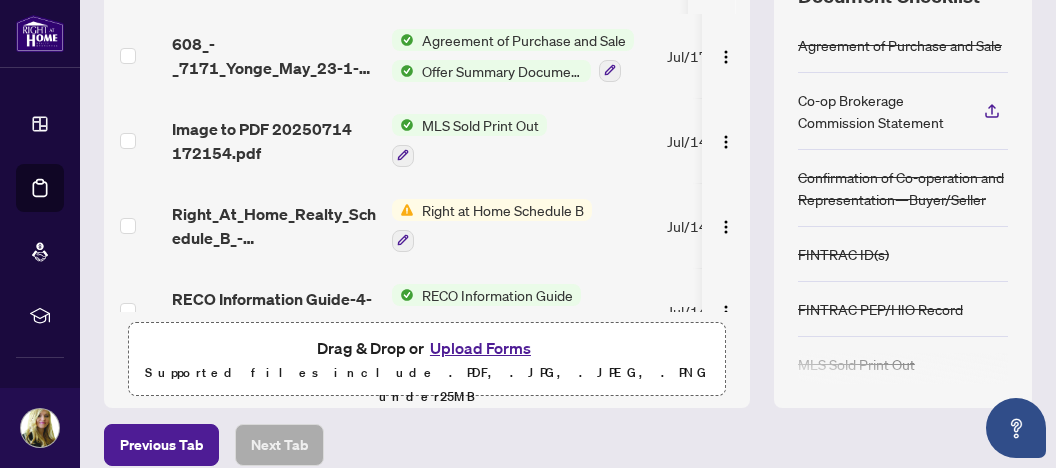 click on "Right at Home Schedule B" at bounding box center [503, 210] 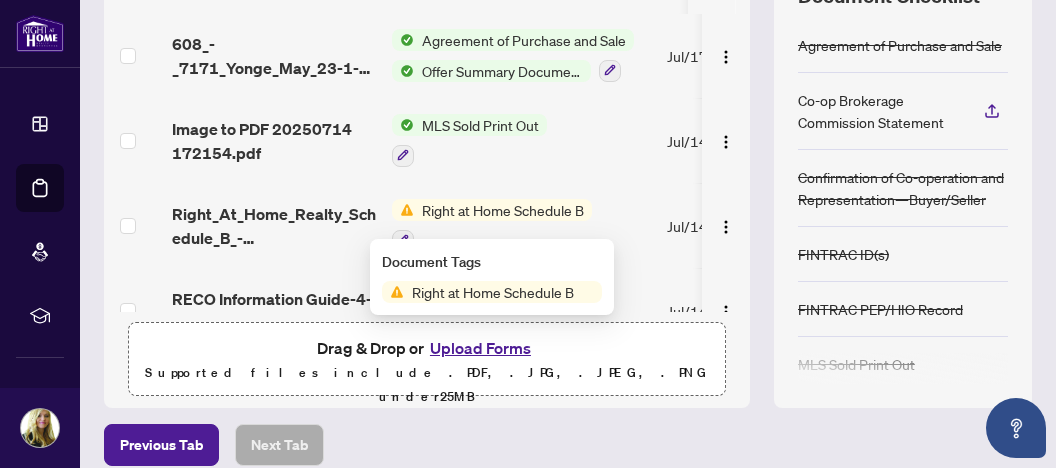 click on "Right at Home Schedule B" at bounding box center [493, 292] 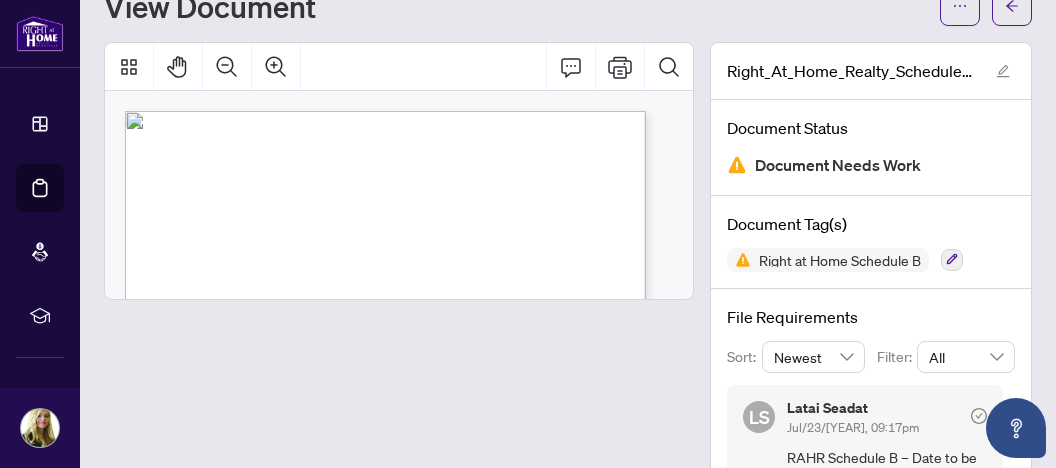 scroll, scrollTop: 177, scrollLeft: 0, axis: vertical 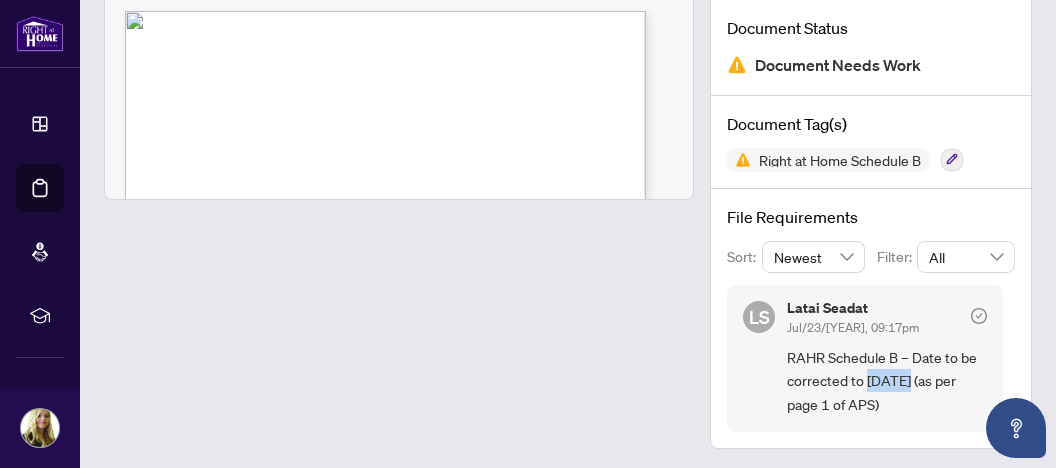 drag, startPoint x: 852, startPoint y: 377, endPoint x: 895, endPoint y: 377, distance: 43 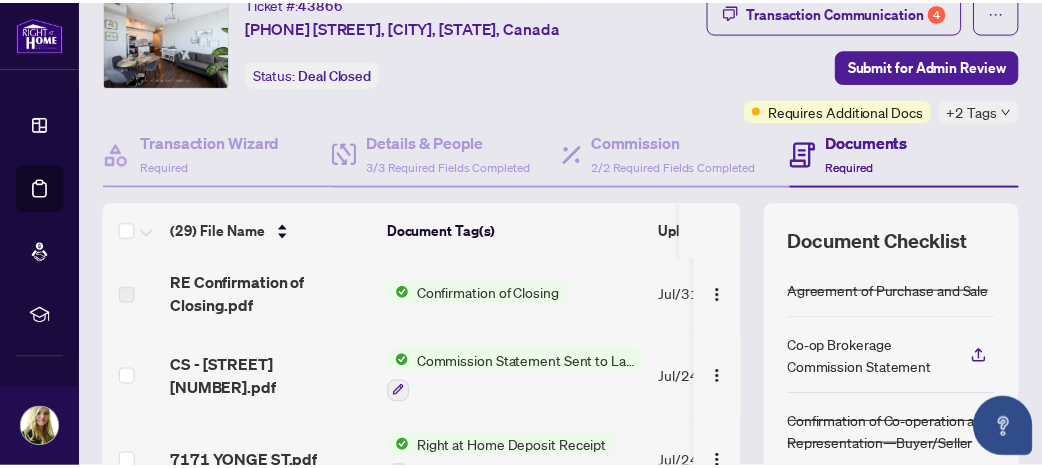 scroll, scrollTop: 109, scrollLeft: 0, axis: vertical 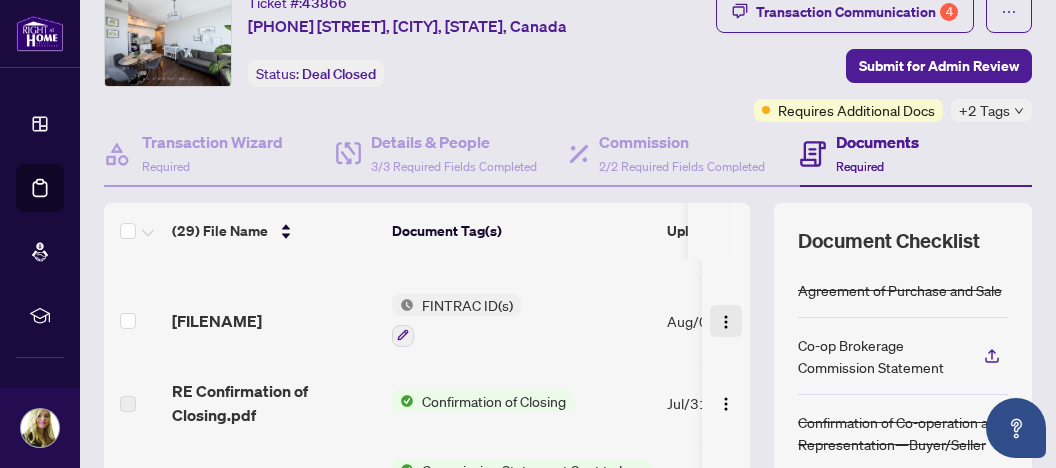 click at bounding box center (726, 322) 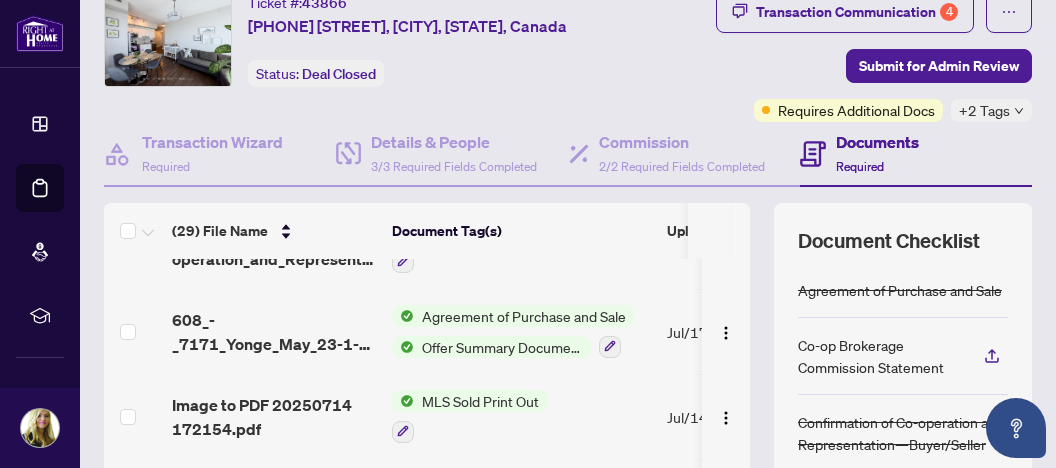 scroll, scrollTop: 1634, scrollLeft: 0, axis: vertical 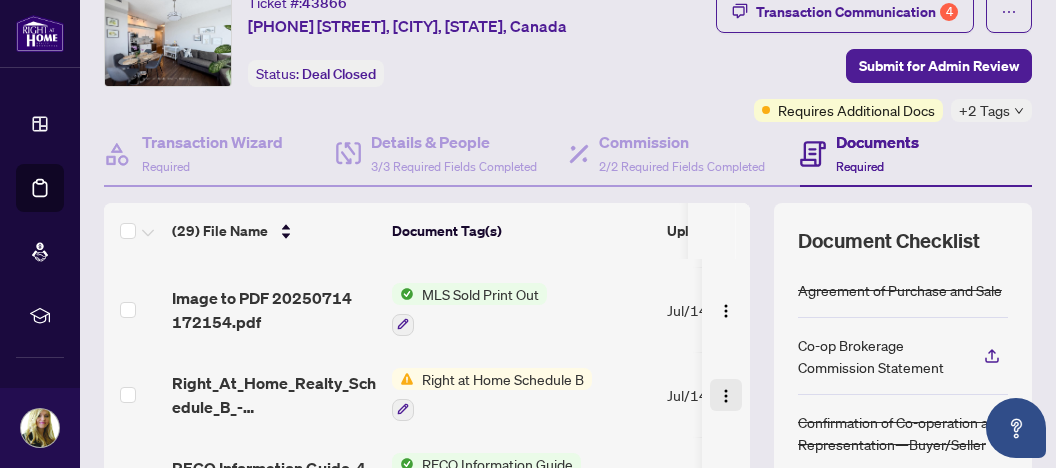 click at bounding box center (726, 396) 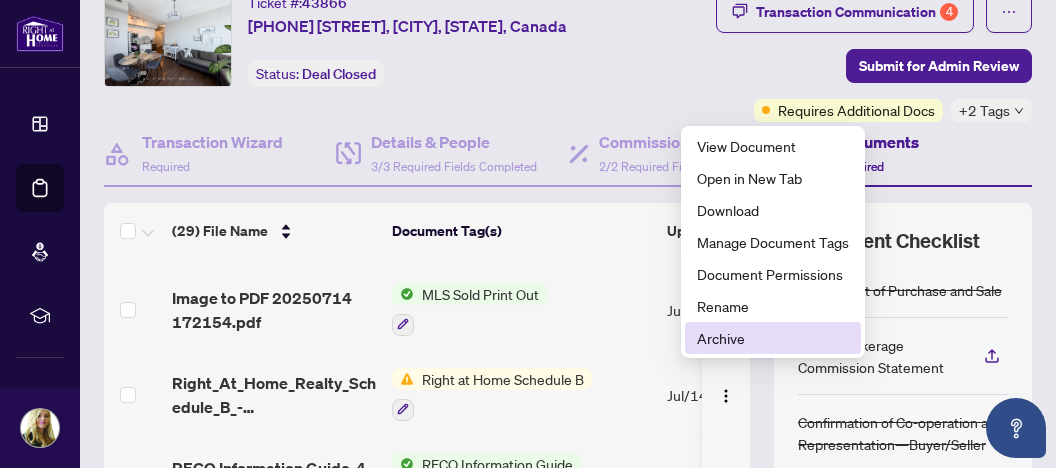 click on "Archive" at bounding box center [773, 338] 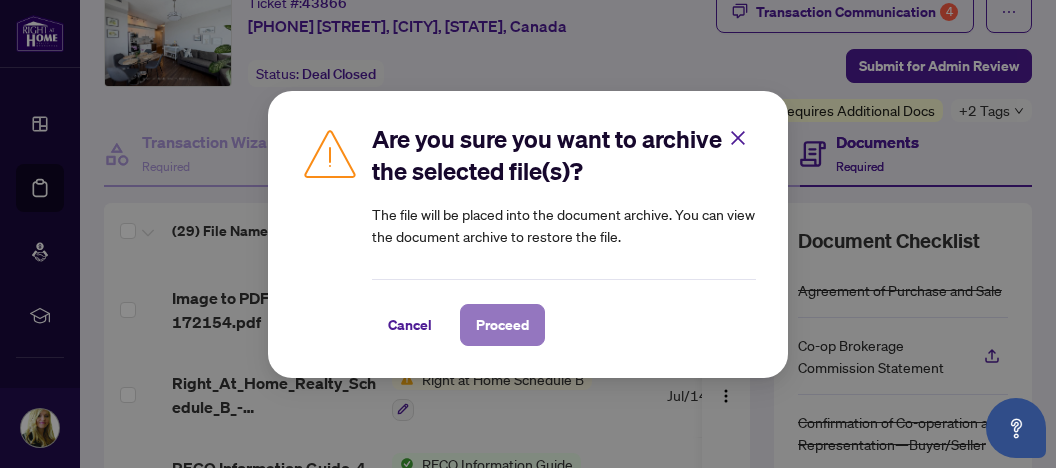 drag, startPoint x: 479, startPoint y: 322, endPoint x: 495, endPoint y: 322, distance: 16 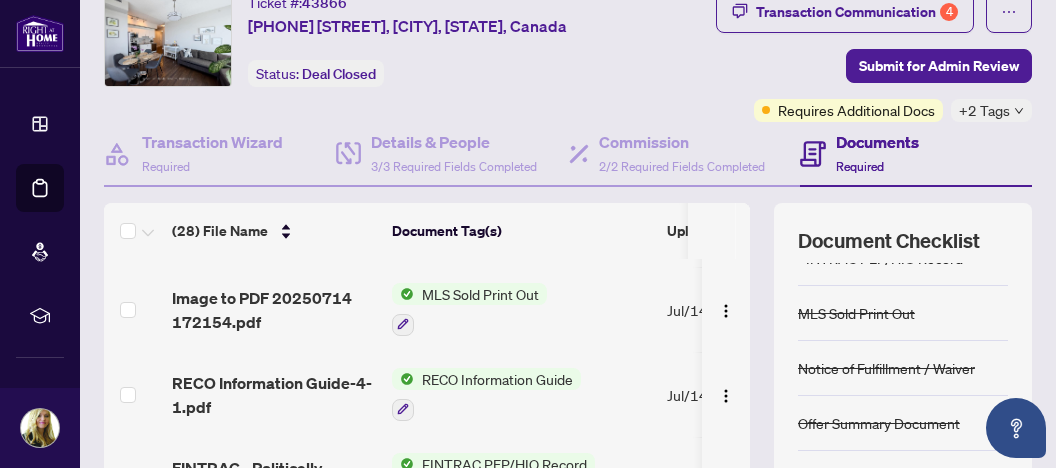scroll, scrollTop: 351, scrollLeft: 0, axis: vertical 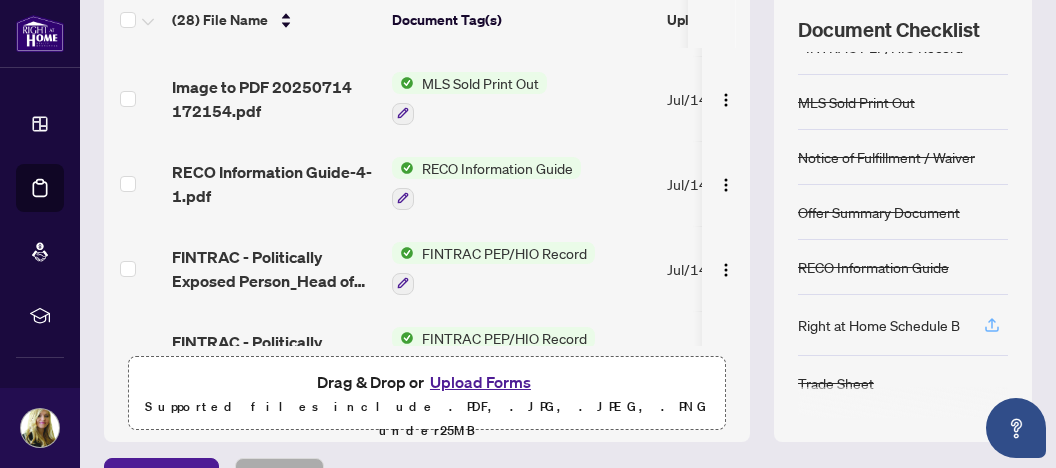 click 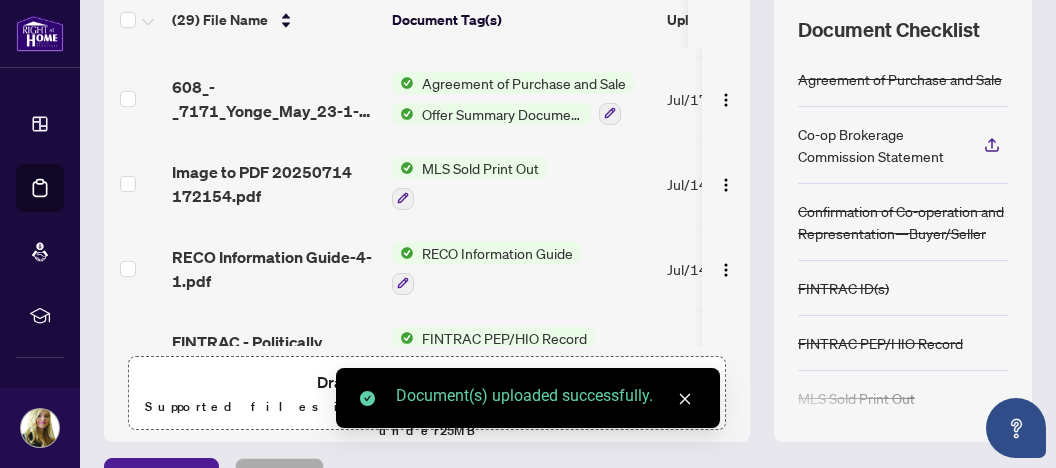scroll, scrollTop: 1718, scrollLeft: 0, axis: vertical 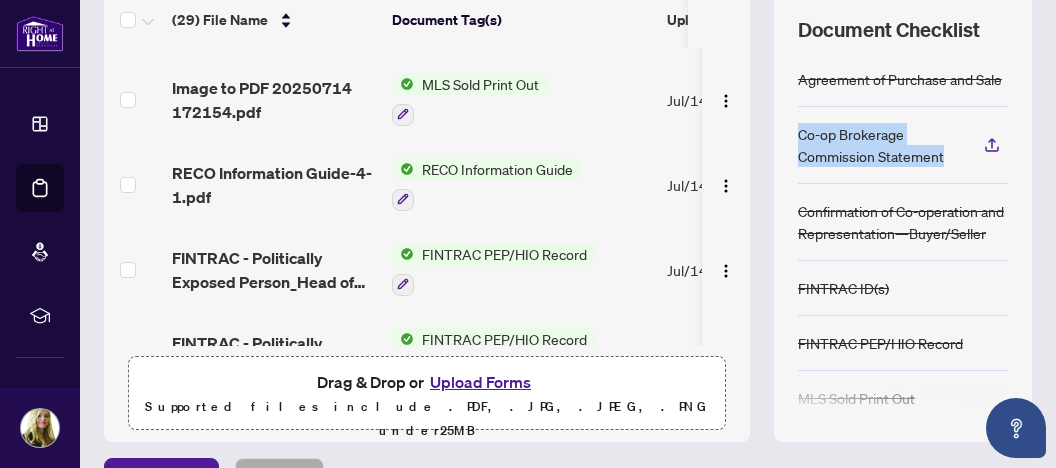 drag, startPoint x: 784, startPoint y: 154, endPoint x: 934, endPoint y: 178, distance: 151.90787 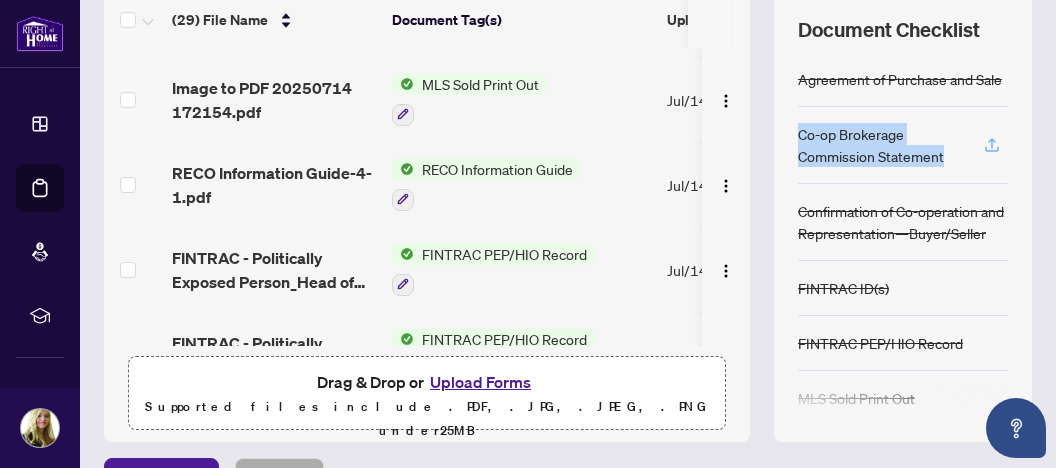 click 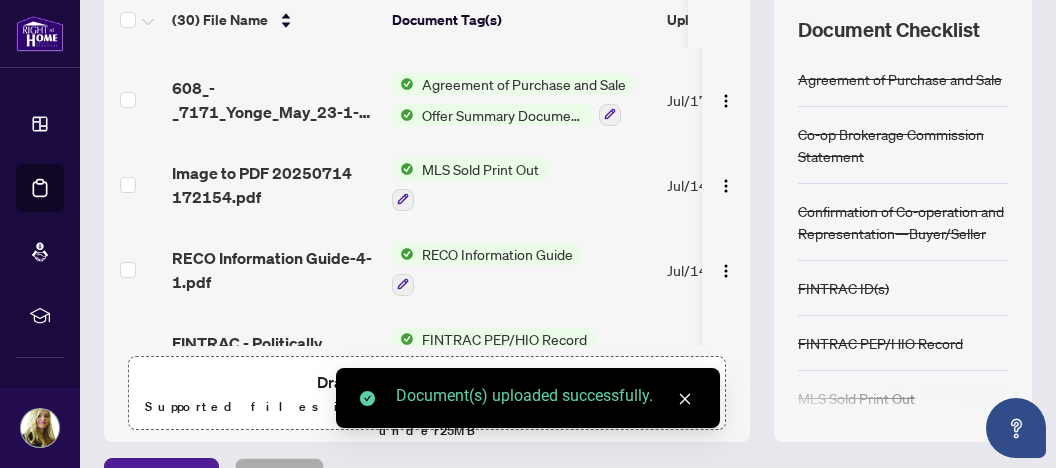 scroll, scrollTop: 1802, scrollLeft: 0, axis: vertical 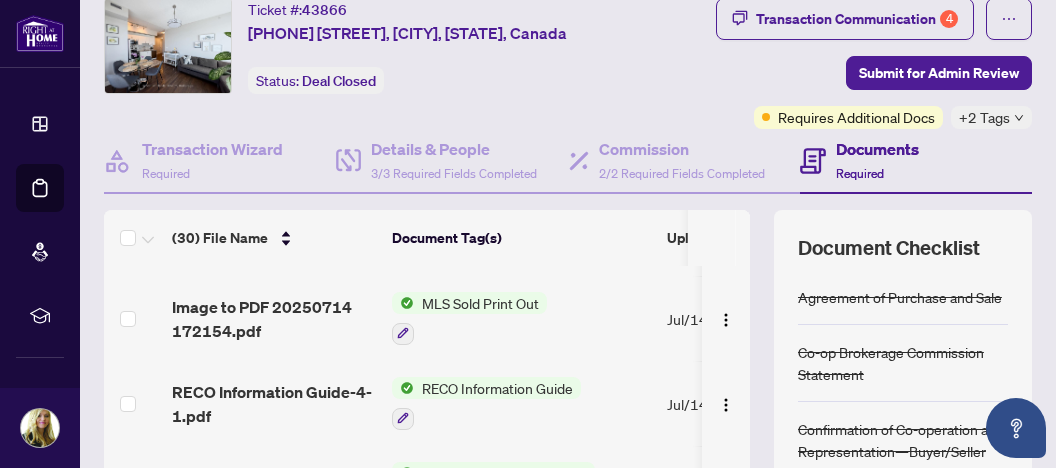 drag, startPoint x: 929, startPoint y: 74, endPoint x: 873, endPoint y: 124, distance: 75.073296 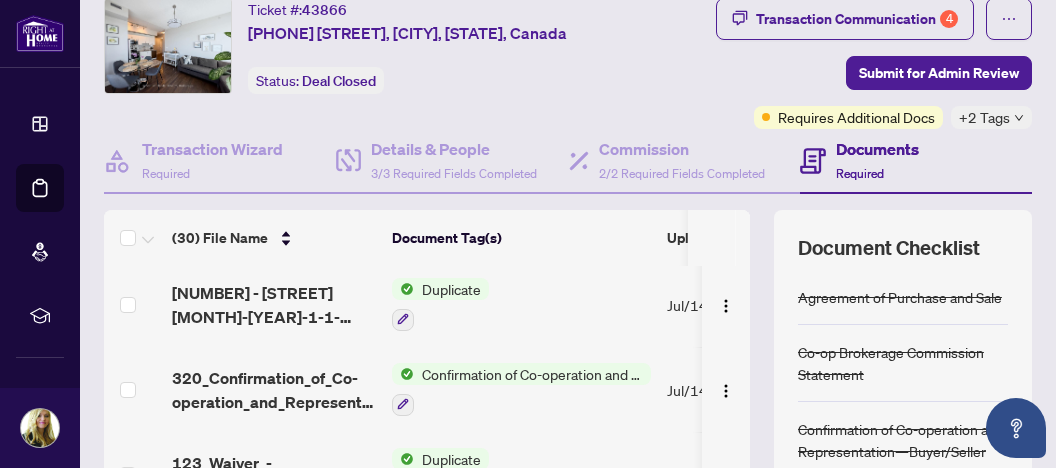 scroll, scrollTop: 2187, scrollLeft: 0, axis: vertical 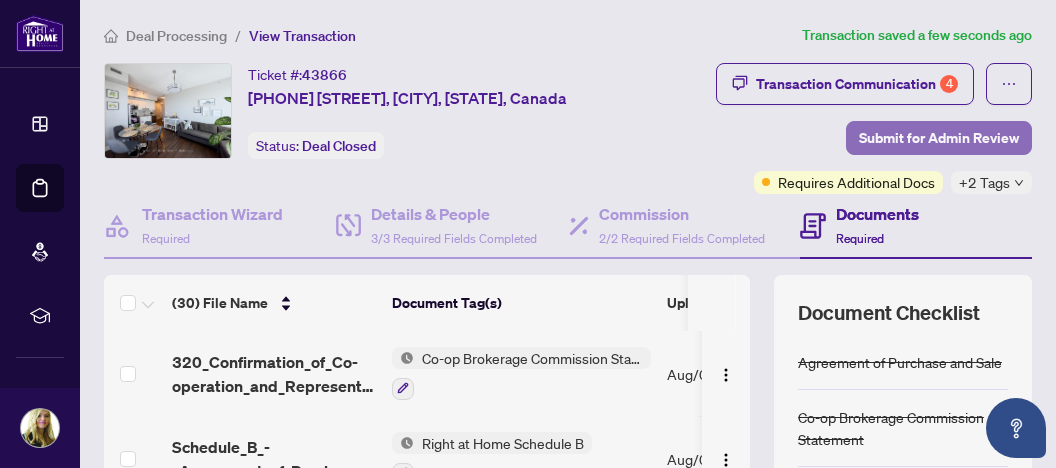 click on "Submit for Admin Review" at bounding box center (939, 138) 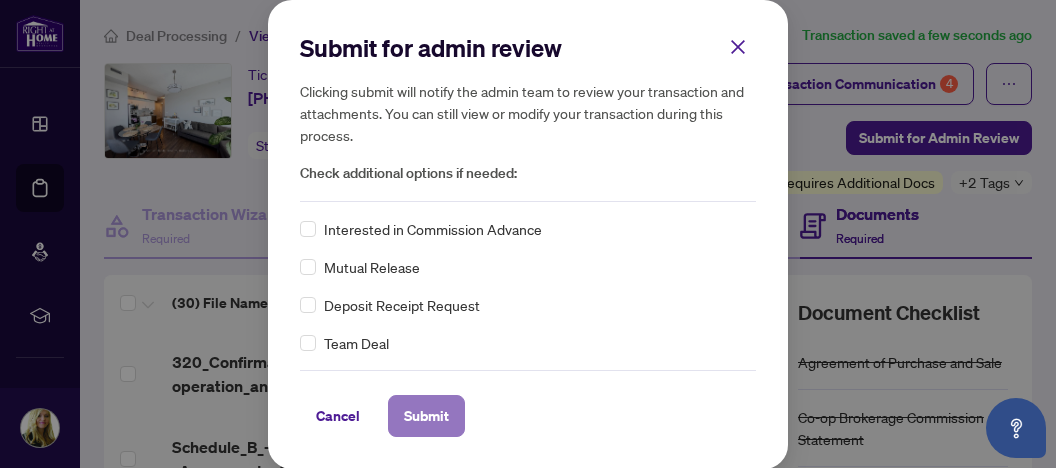 click on "Submit" at bounding box center [426, 416] 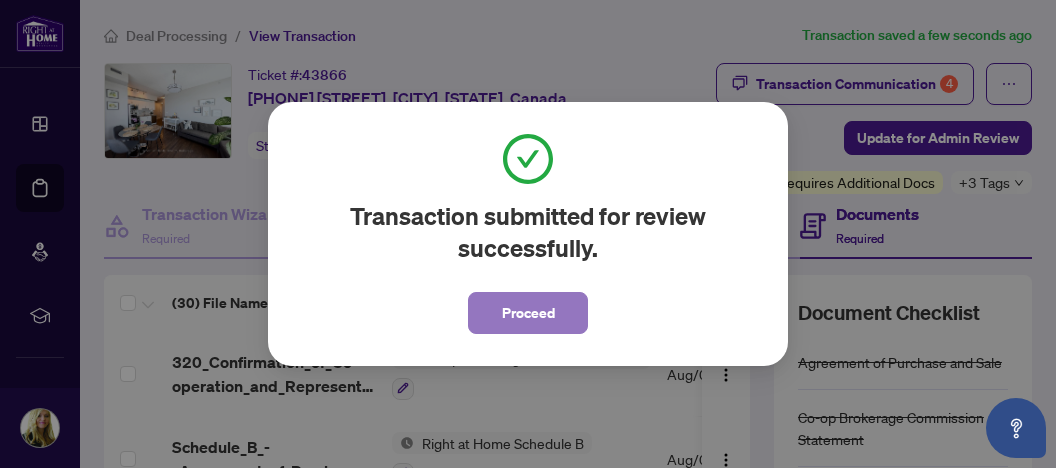click on "Proceed" at bounding box center [528, 313] 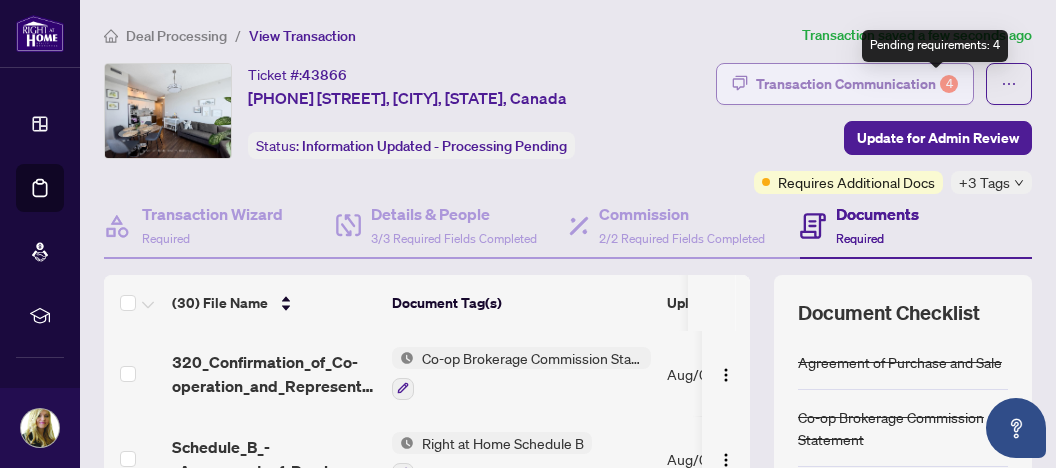 click on "4" at bounding box center [949, 84] 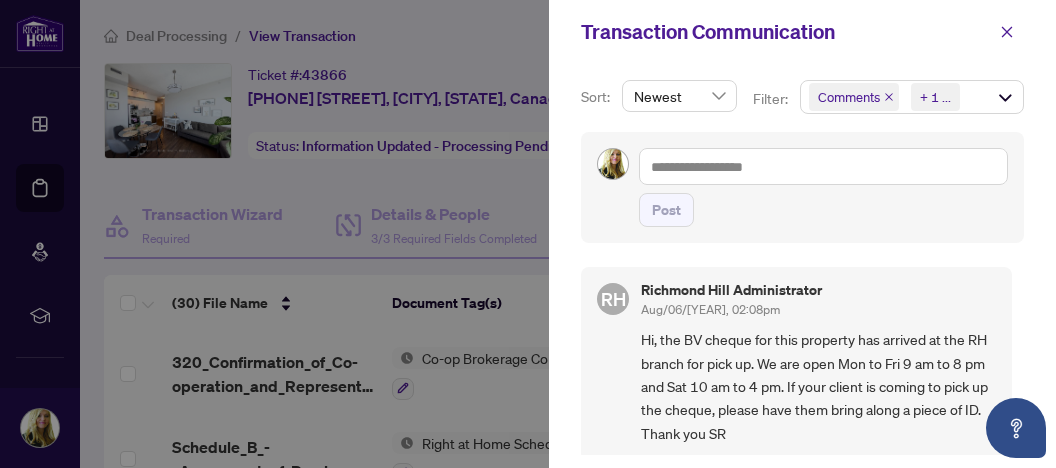 scroll, scrollTop: 1, scrollLeft: 0, axis: vertical 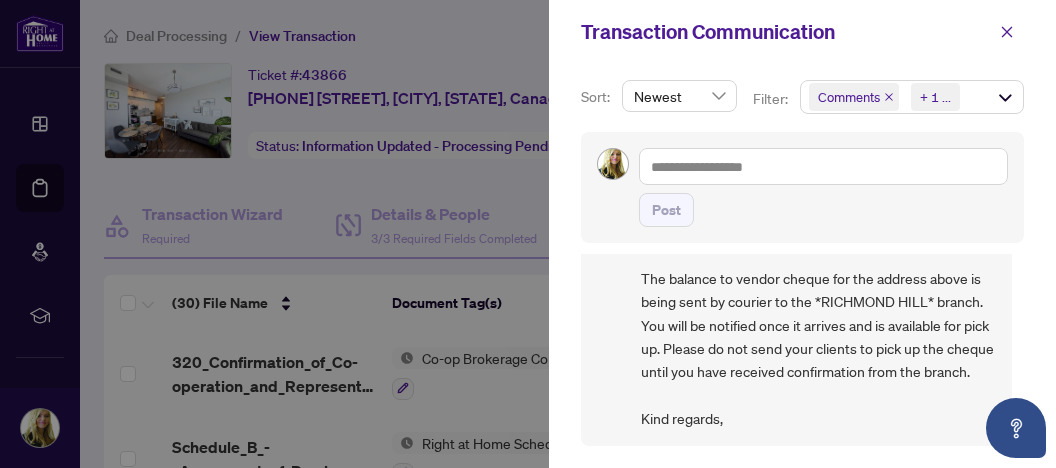 click at bounding box center (528, 234) 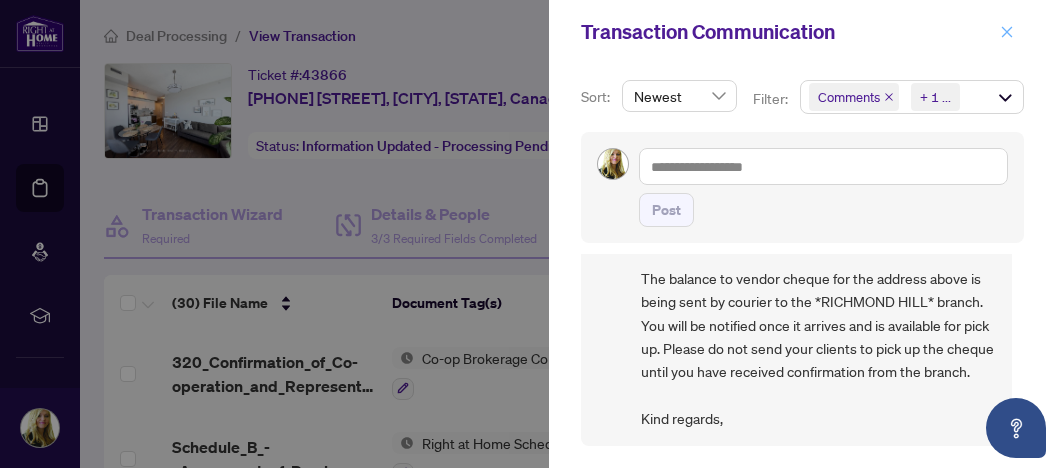 click 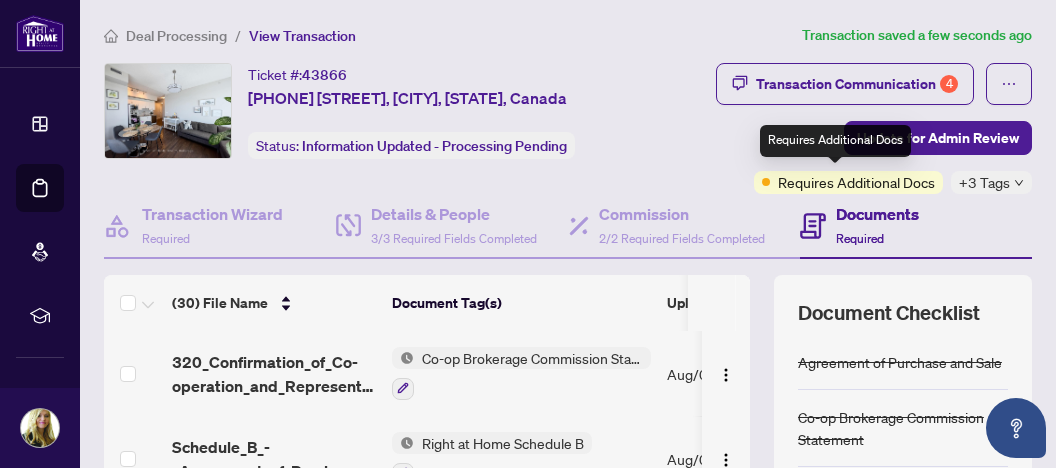 click on "Requires Additional Docs" at bounding box center (856, 182) 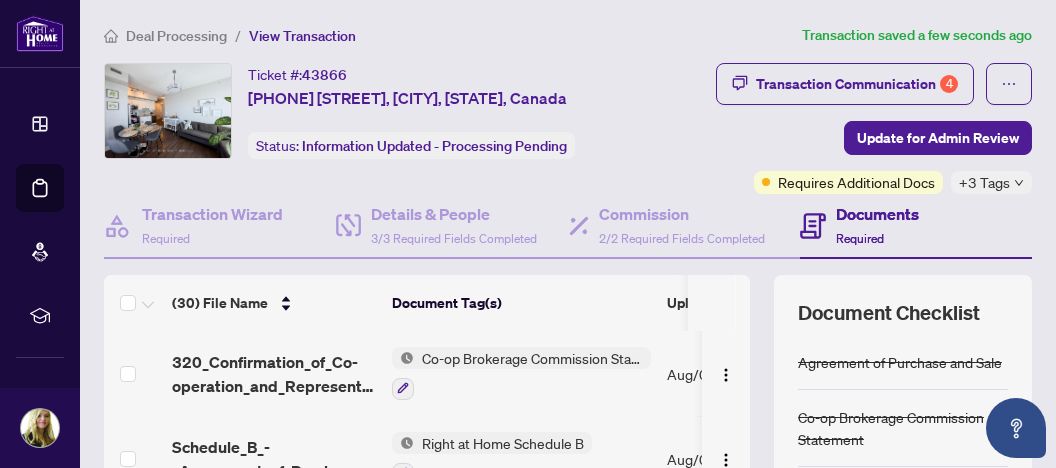 click on "+3 Tags" at bounding box center (984, 182) 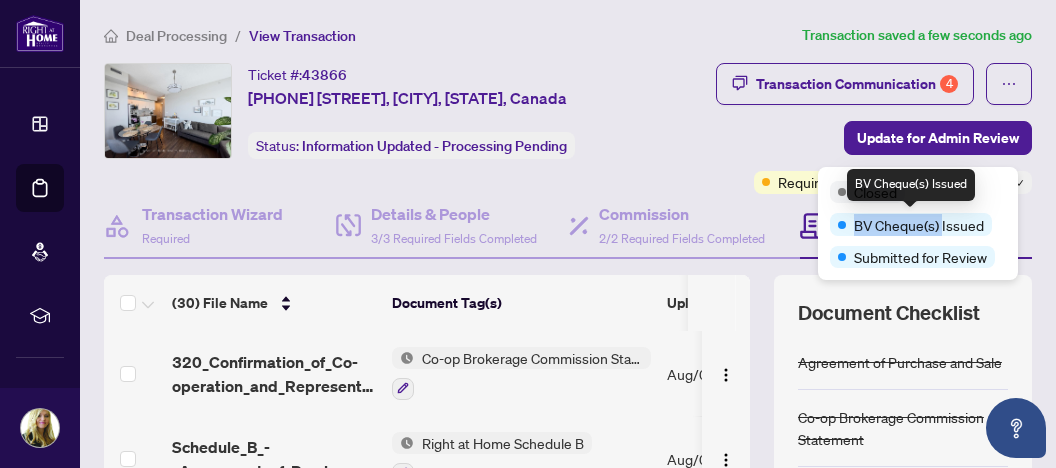 drag, startPoint x: 853, startPoint y: 223, endPoint x: 944, endPoint y: 223, distance: 91 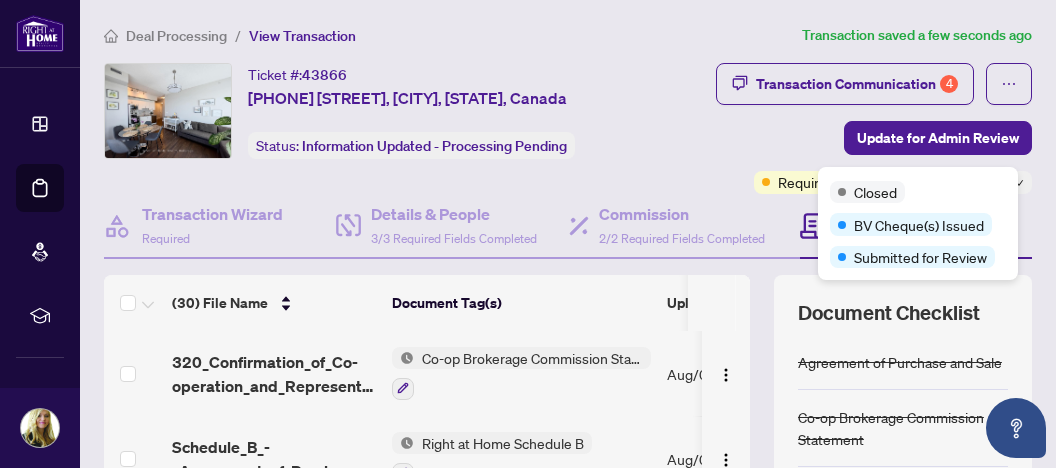 click on "Closed" at bounding box center [918, 191] 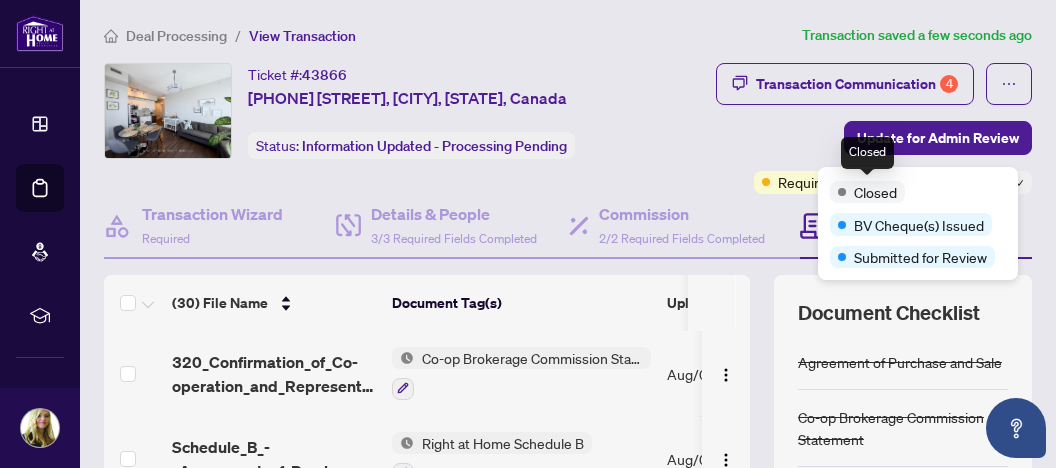 click on "Closed" at bounding box center [875, 192] 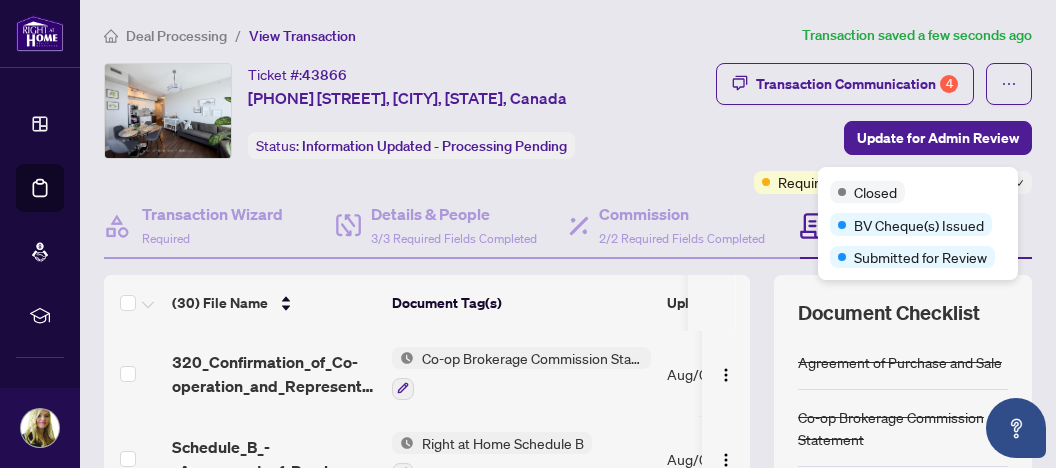 click on "Closed" at bounding box center [918, 191] 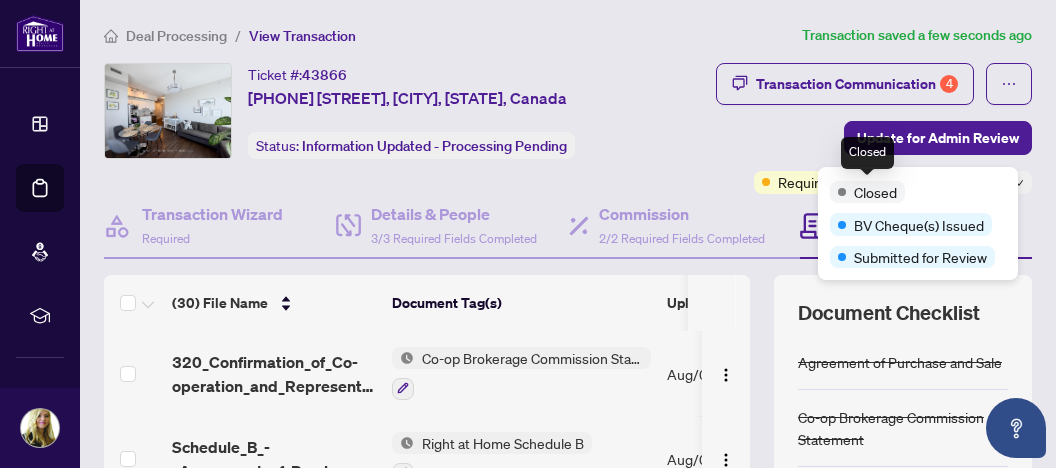 click on "Closed" at bounding box center [867, 192] 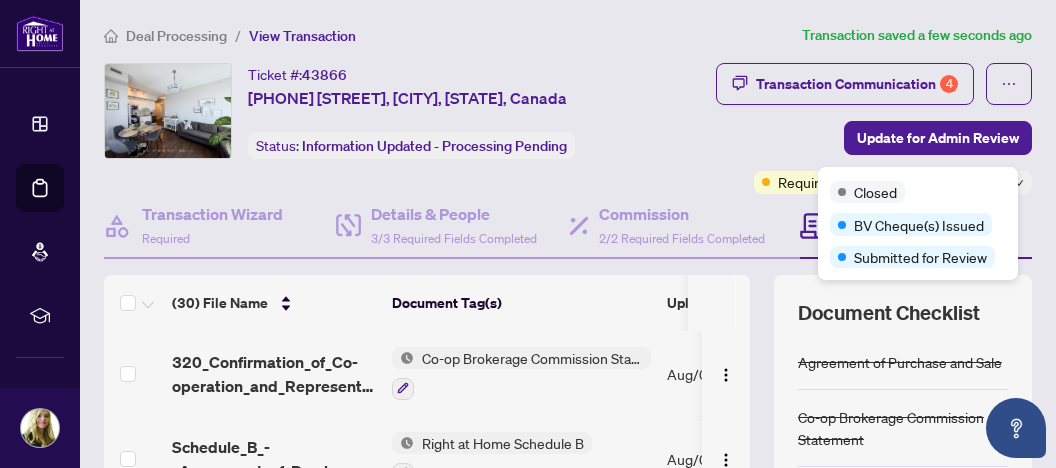 click on "Ticket #: 43866 [PHONE] [STREET], [CITY], [STATE], Canada Status: Information Updated - Processing Pending Transaction Communication 4 Update for Admin Review Requires Additional Docs +3 Tags Transaction Wizard Required Details & People 3/3 Required Fields Completed Commission 2/2 Required Fields Completed Documents Required (30) File Name Document Tag(s) Upload Date Status 320_Confirmation_of_Co-operation_and_Representation_-_Buyer_Seller_-_PropTx-OREA-1-1.pdf Co-op Brokerage Commission Statement Aug/06/[YEAR] Pending Review Schedule_B_-_Agreement_of_Purchase_and_Sale-1-1.pdf Right at Home Schedule B Aug/06/[YEAR] Pending Review Victoria_DONE.pdf Add a Document Tag Aug/06/[YEAR] Pending Review Alexei_done.pdf Add a Document Tag Aug/06/[YEAR] Pending Review Alexei_done.pdf FINTRAC ID(s) Aug/06/[YEAR] Pending Review RE Confirmation of Closing.pdf Confirmation of Closing Jul/31/[YEAR] Document Approved CS - [STREET] [NUMBER].pdf Commission Statement Sent to Lawyer Jul/24/[YEAR] Jul/24/[YEAR] + 1" at bounding box center (568, 394) 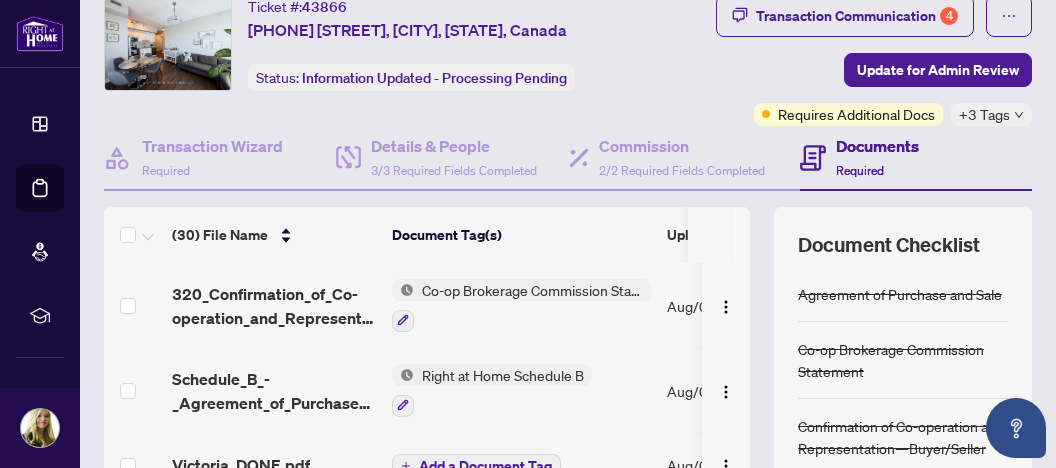 scroll, scrollTop: 0, scrollLeft: 0, axis: both 